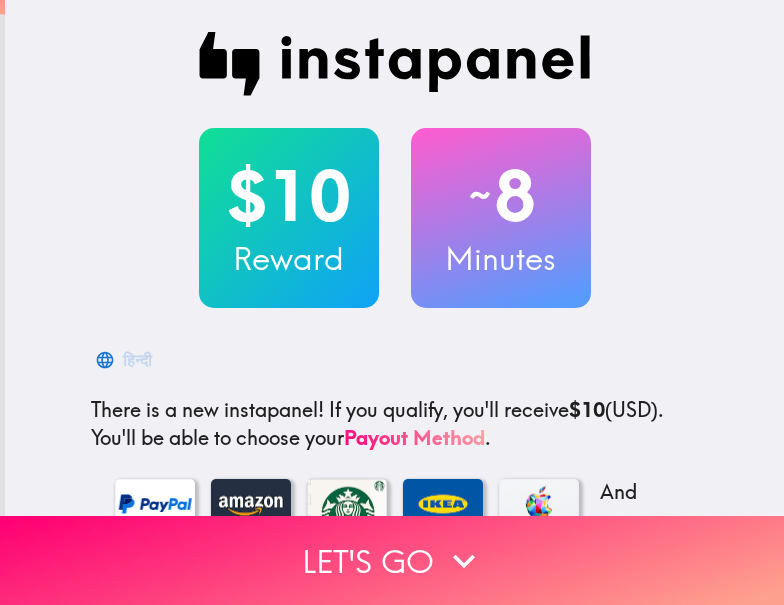 scroll, scrollTop: 0, scrollLeft: 0, axis: both 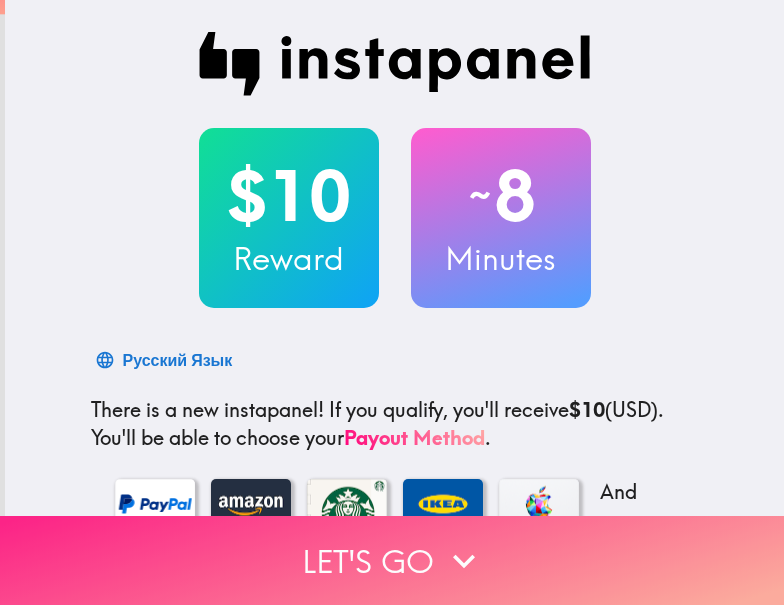 click on "Let's go" at bounding box center [392, 560] 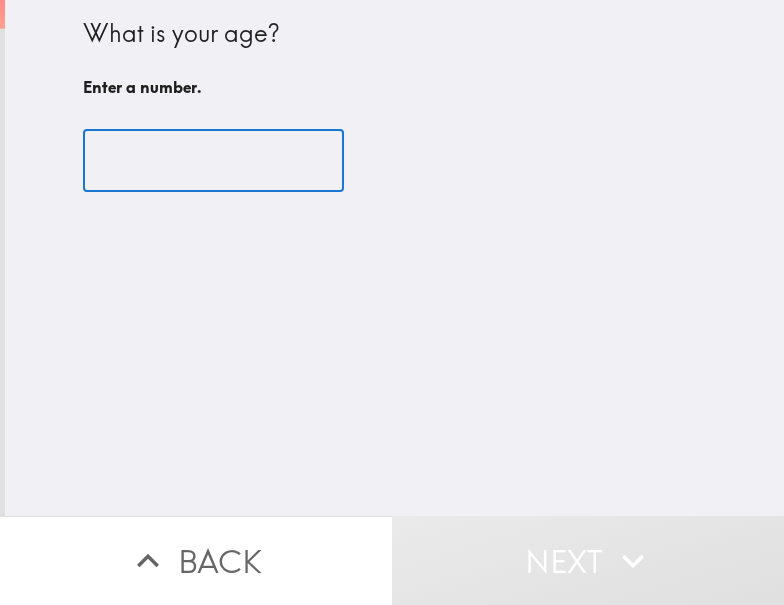 click at bounding box center [213, 161] 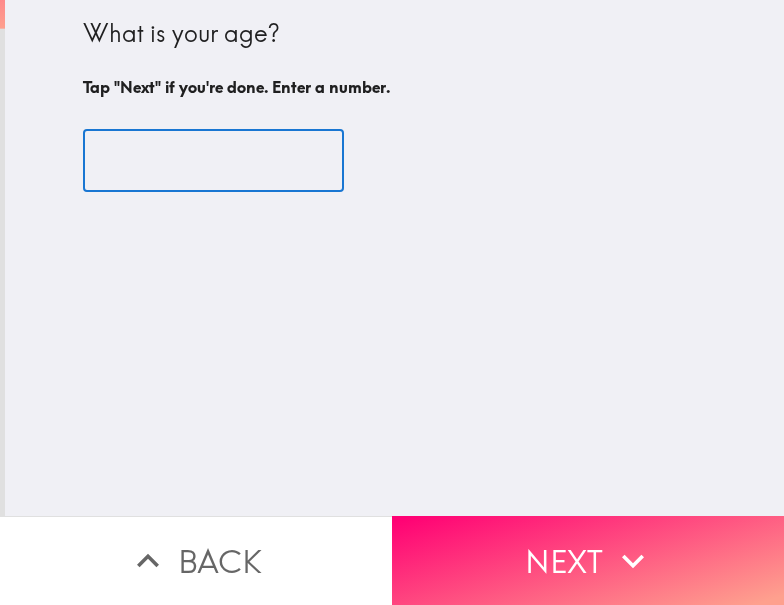 type on "[NUMBER]" 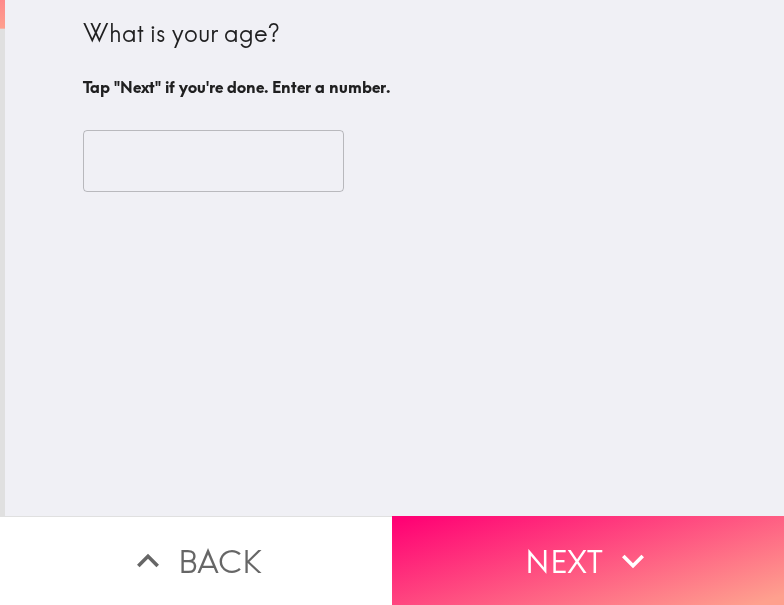drag, startPoint x: 528, startPoint y: 523, endPoint x: 782, endPoint y: 533, distance: 254.19678 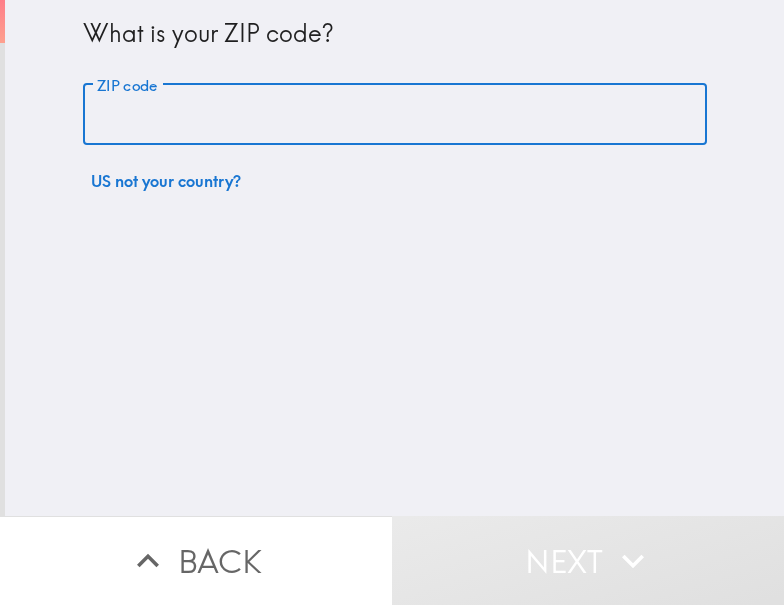 click on "ZIP code" at bounding box center (395, 115) 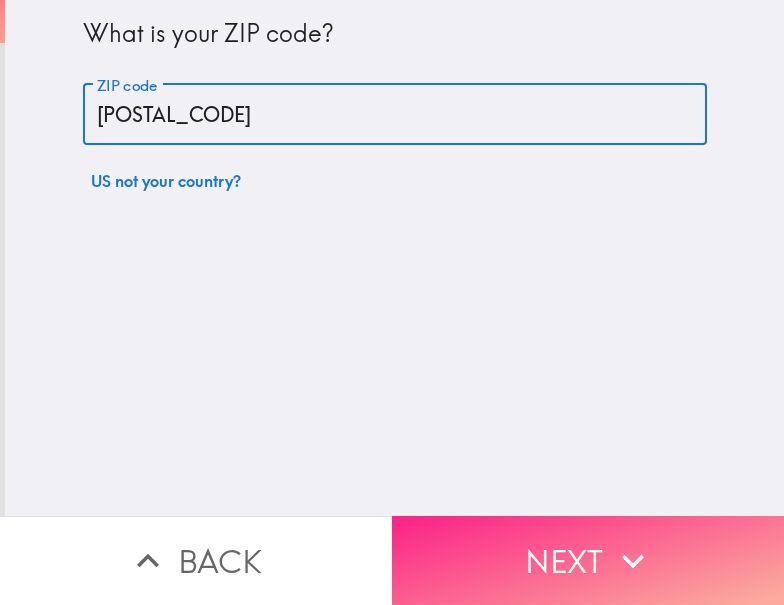 type on "[POSTAL_CODE]" 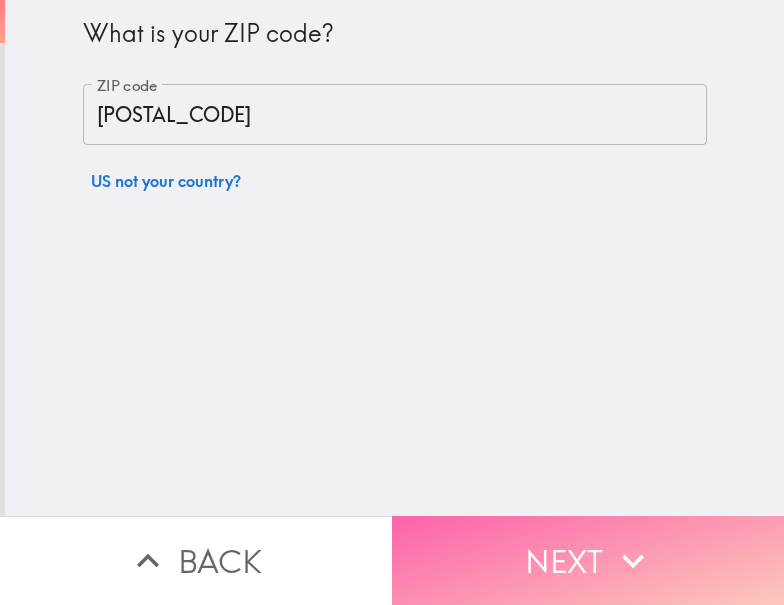 click on "Next" at bounding box center (588, 560) 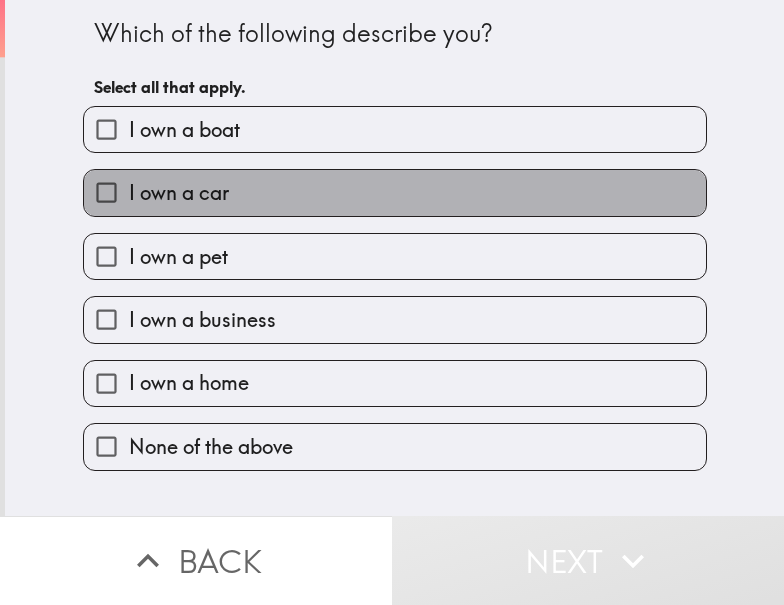 click on "I own a car" at bounding box center (395, 192) 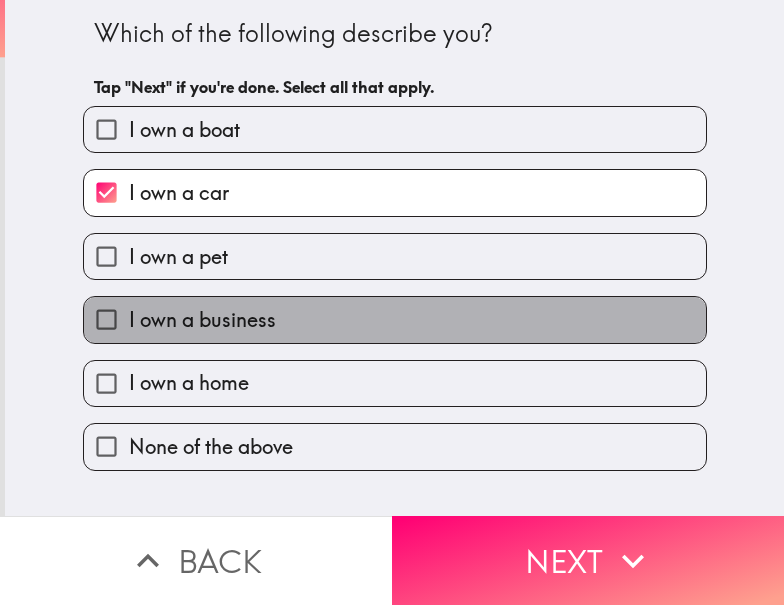 click on "I own a business" at bounding box center (202, 320) 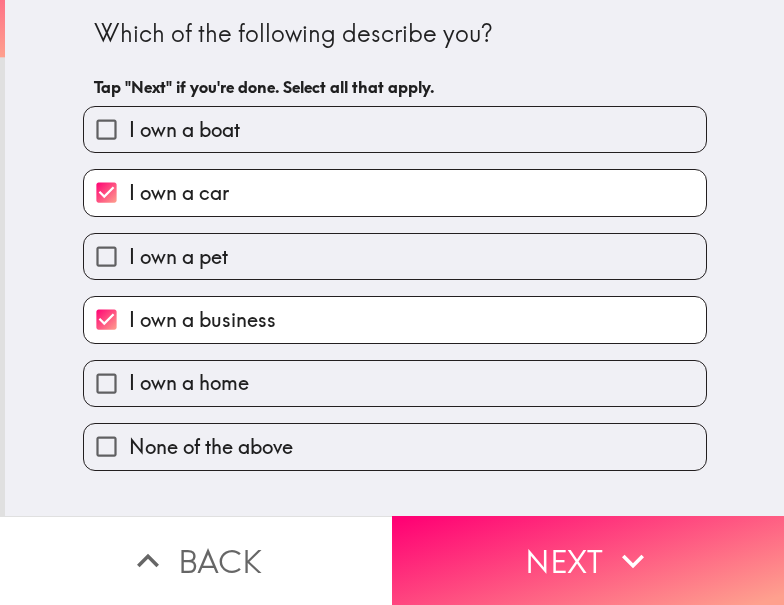 click on "I own a home" at bounding box center (395, 383) 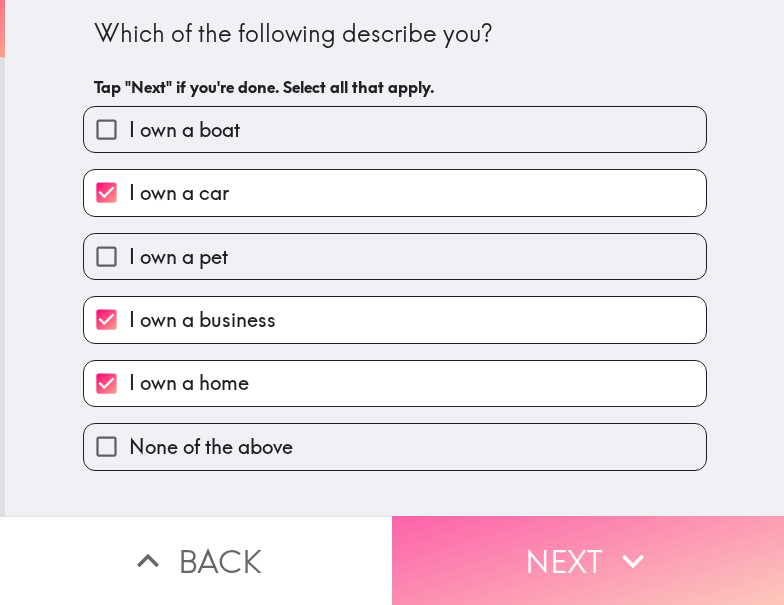 click on "Next" at bounding box center (588, 560) 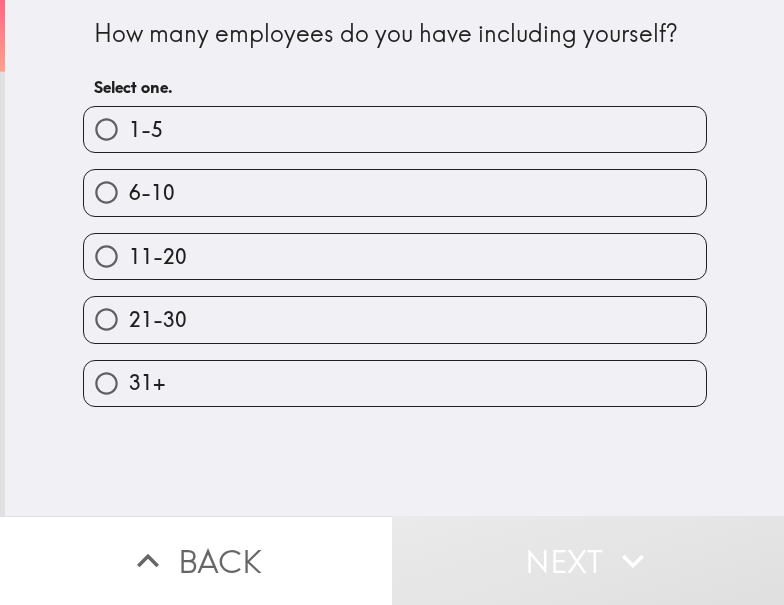 click on "1-5" at bounding box center (395, 129) 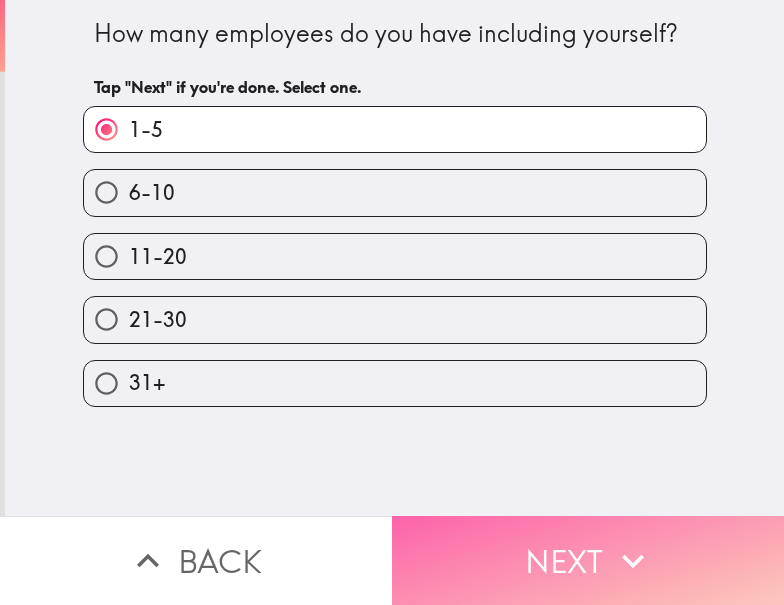 click on "Next" at bounding box center (588, 560) 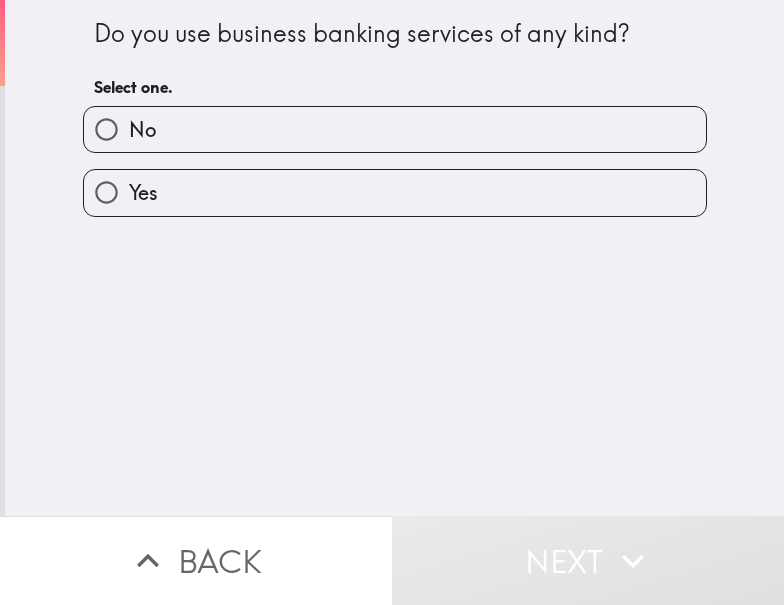 click on "Yes" at bounding box center (395, 192) 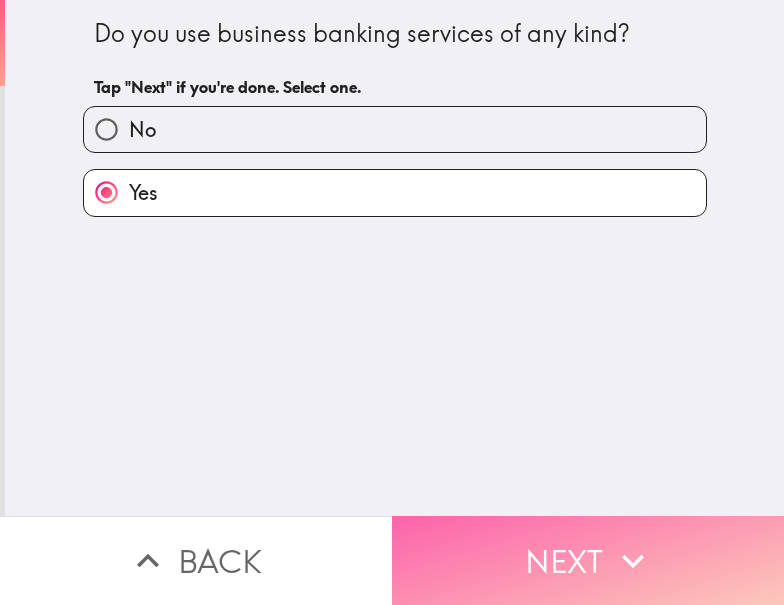 click on "Next" at bounding box center [588, 560] 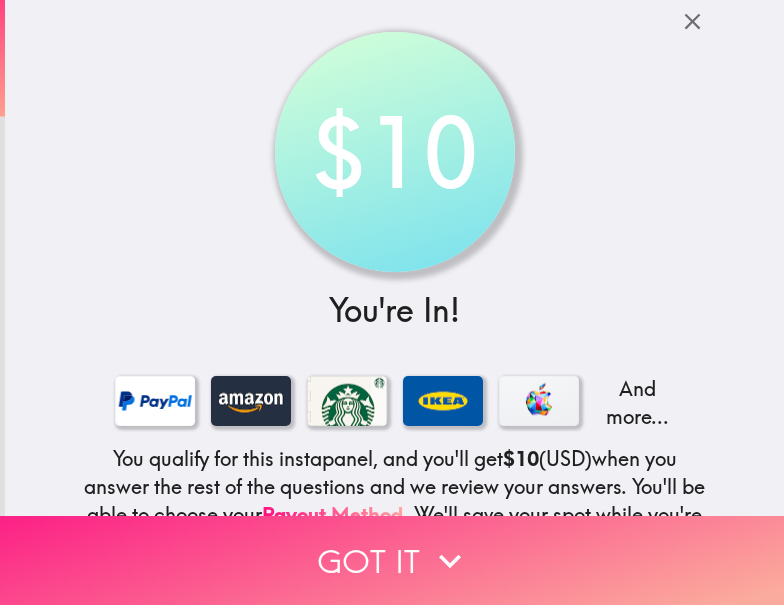 click on "Got it" at bounding box center [392, 560] 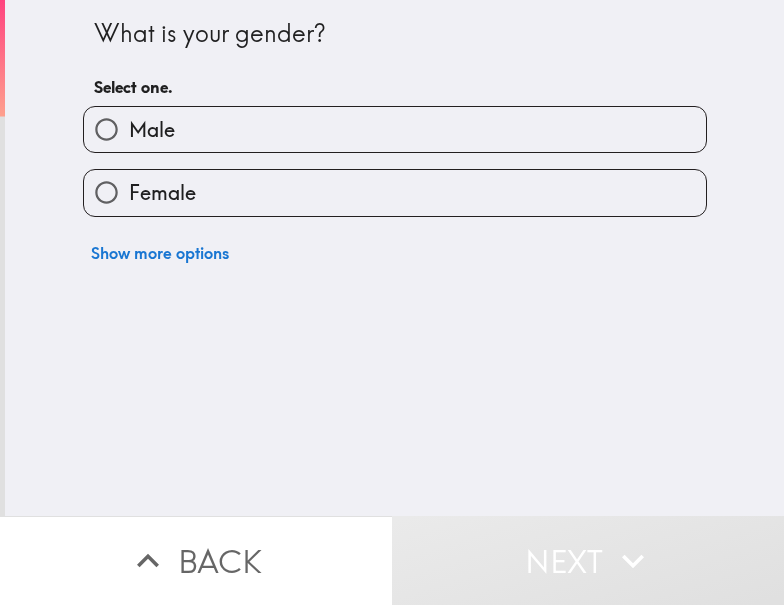 click on "Male" at bounding box center [395, 129] 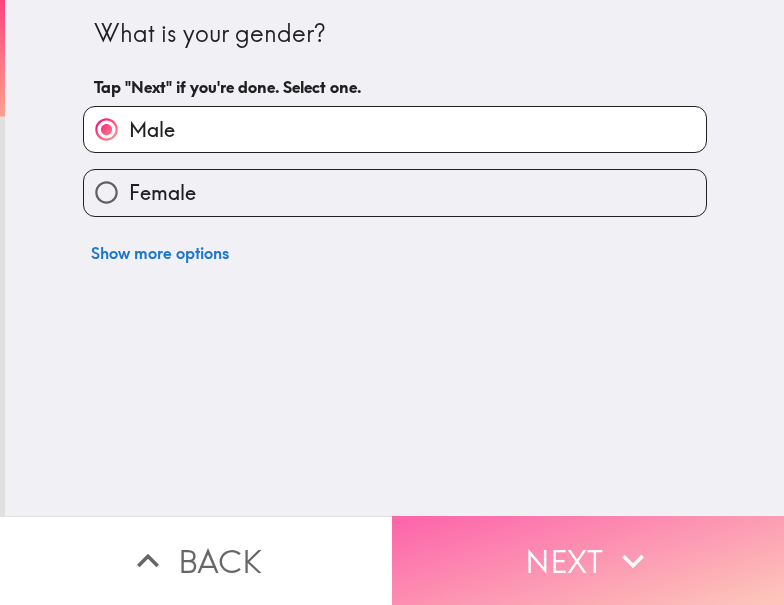 drag, startPoint x: 595, startPoint y: 530, endPoint x: 762, endPoint y: 526, distance: 167.0479 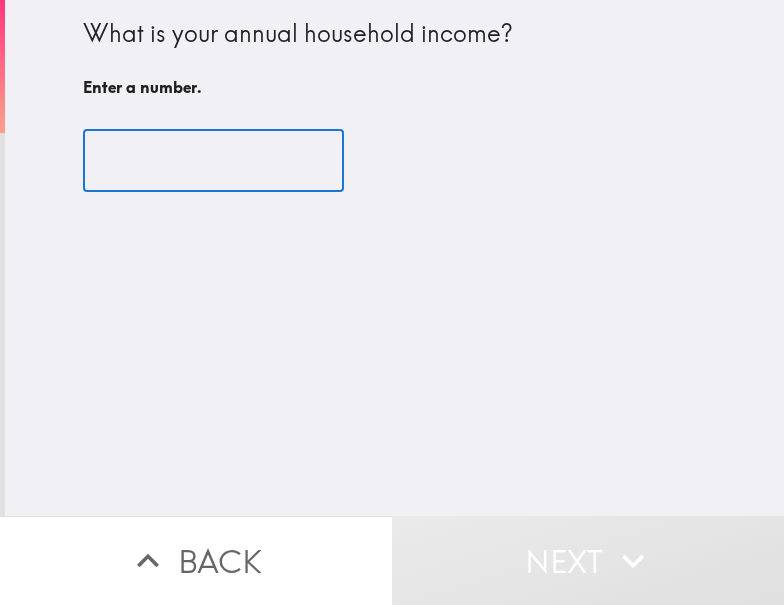 click at bounding box center (213, 161) 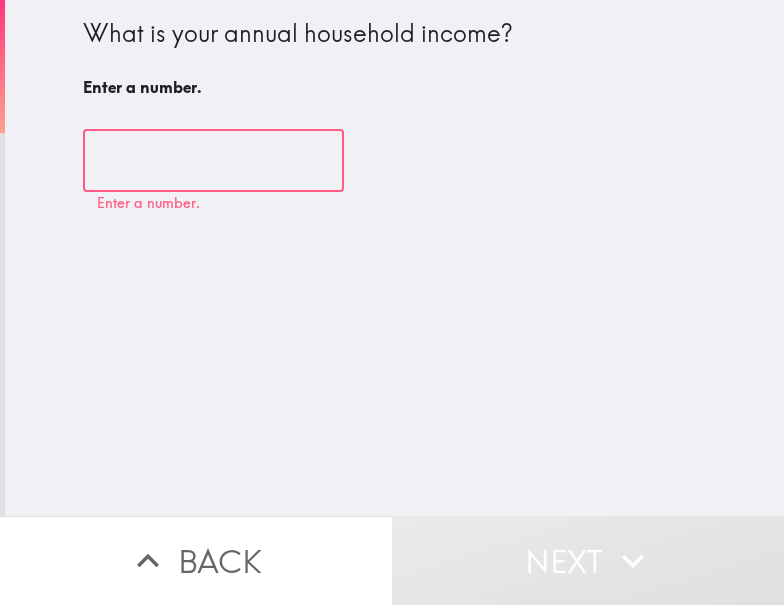 click at bounding box center [213, 161] 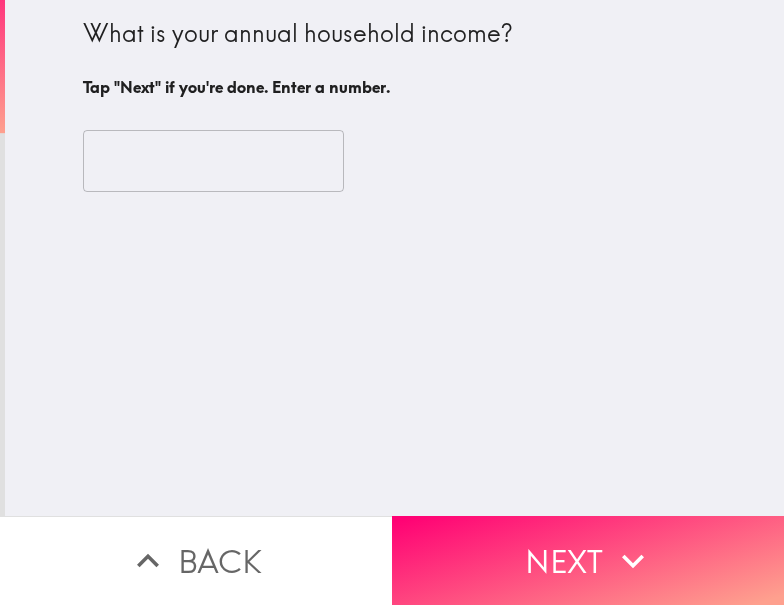 click on "[NUMBER]" at bounding box center (213, 161) 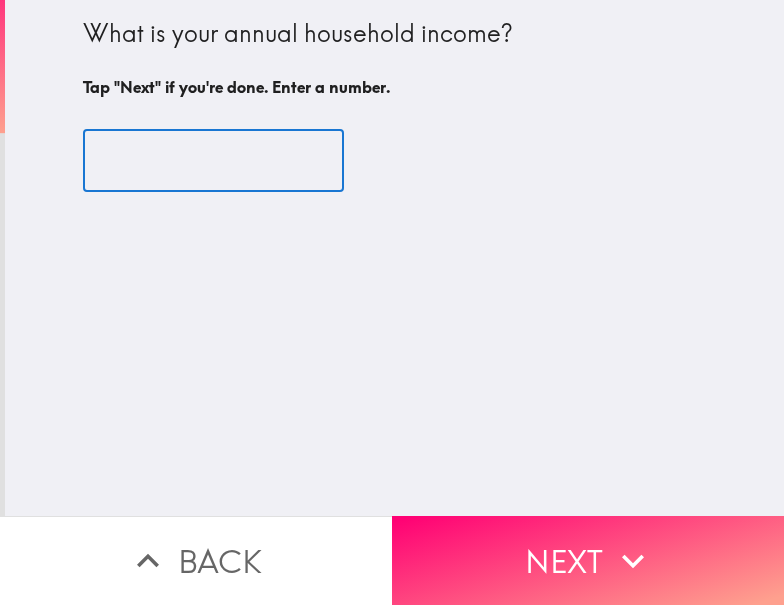 type on "[POSTAL_CODE]" 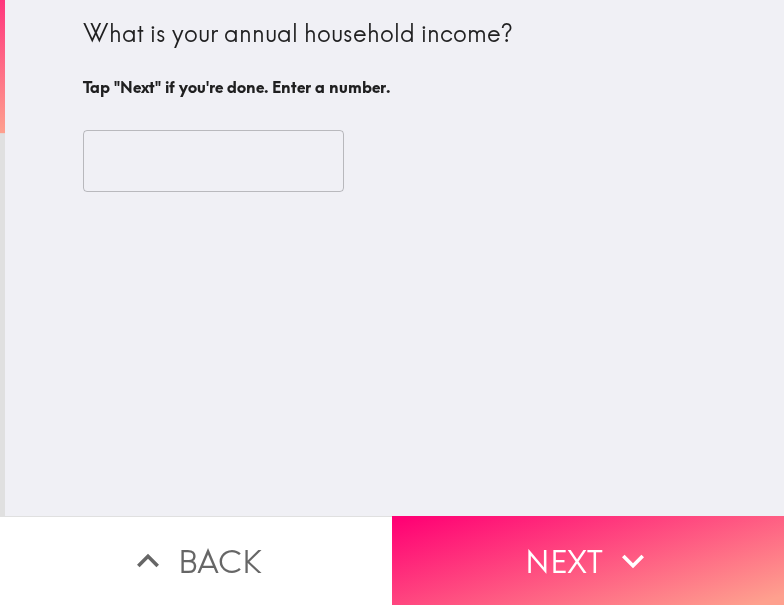 drag, startPoint x: 648, startPoint y: 547, endPoint x: 778, endPoint y: 540, distance: 130.18832 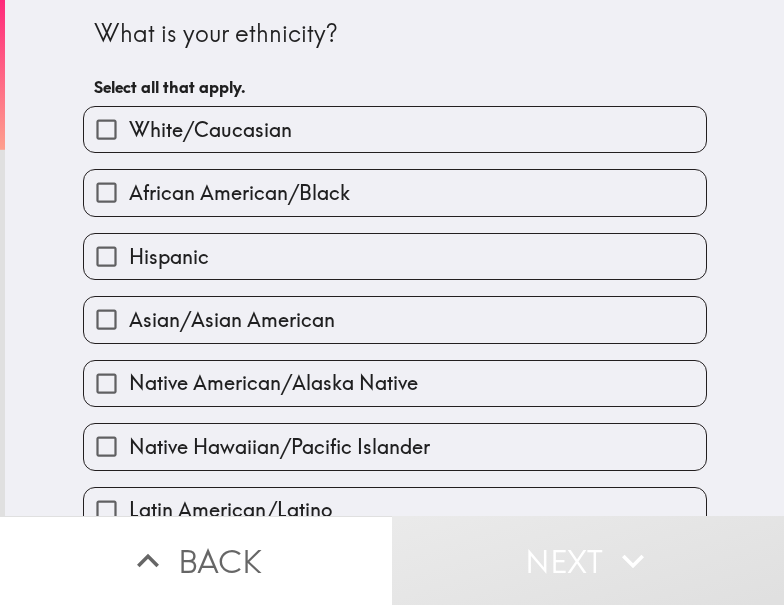 click on "White/Caucasian" at bounding box center (395, 129) 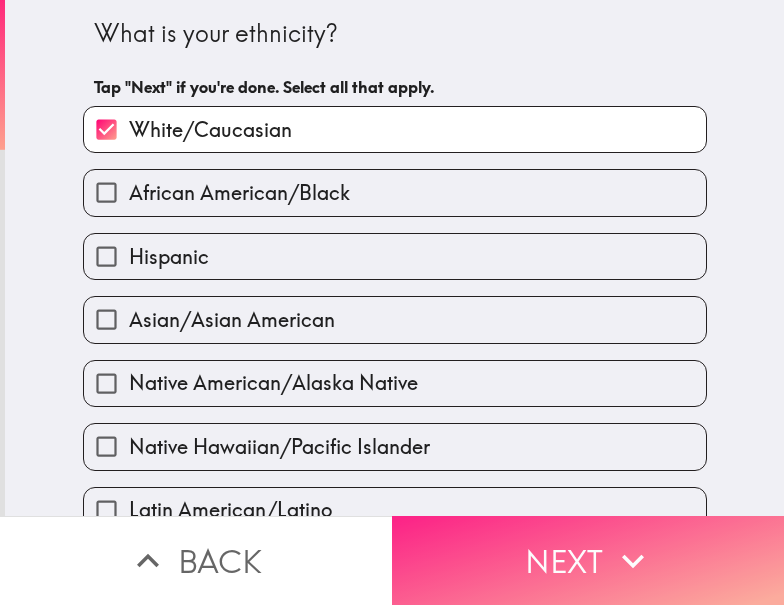 click on "Next" at bounding box center (588, 560) 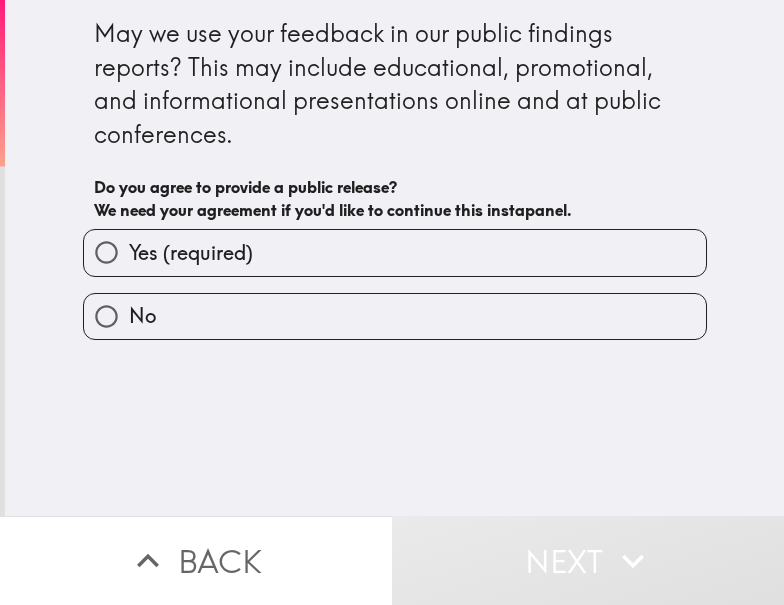 click on "Yes (required)" at bounding box center (395, 252) 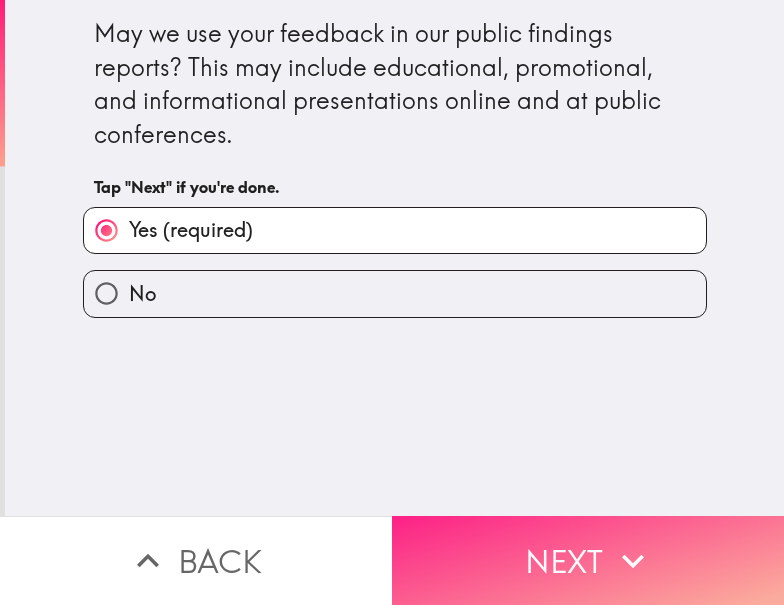 click on "Next" at bounding box center (588, 560) 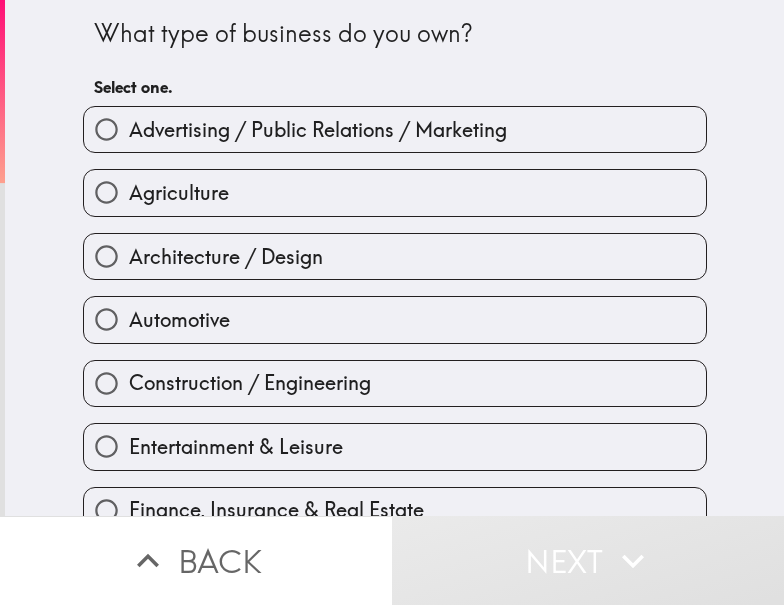 click on "Advertising / Public Relations / Marketing" at bounding box center [387, 121] 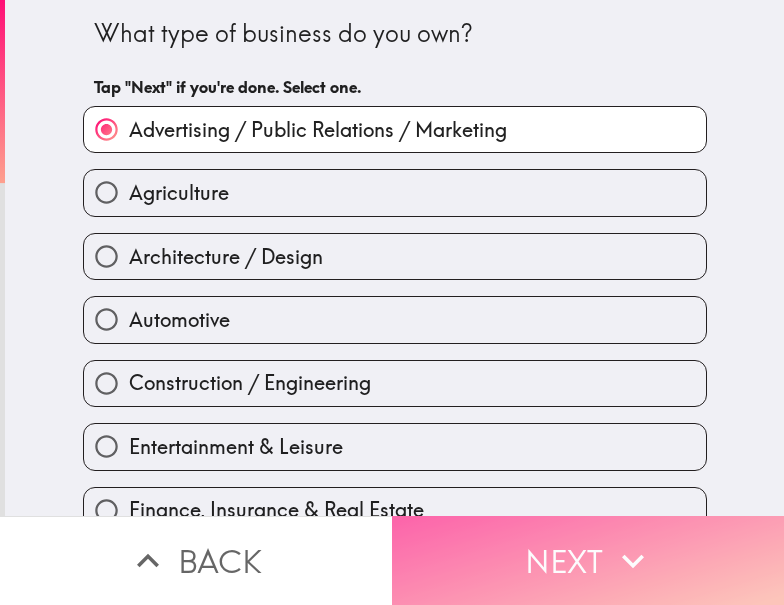 drag, startPoint x: 581, startPoint y: 542, endPoint x: 683, endPoint y: 546, distance: 102.0784 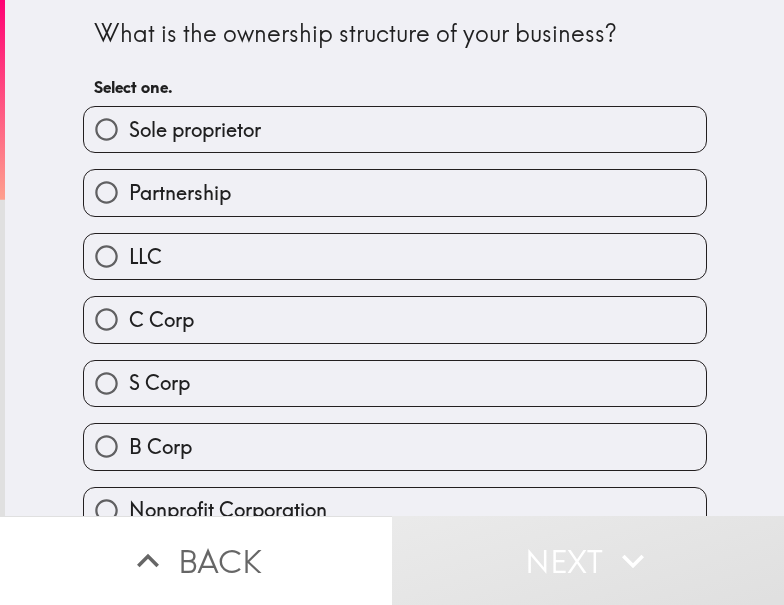 click on "Sole proprietor" at bounding box center (395, 129) 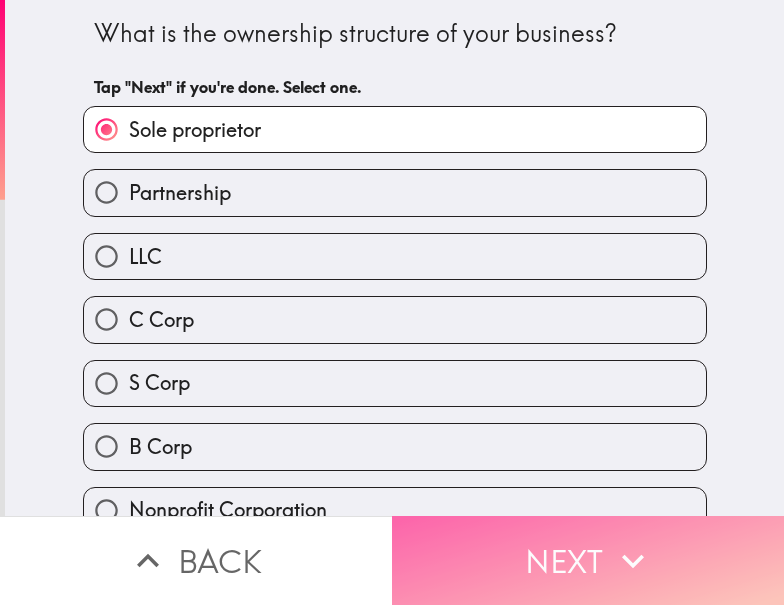 drag, startPoint x: 580, startPoint y: 566, endPoint x: 613, endPoint y: 563, distance: 33.13608 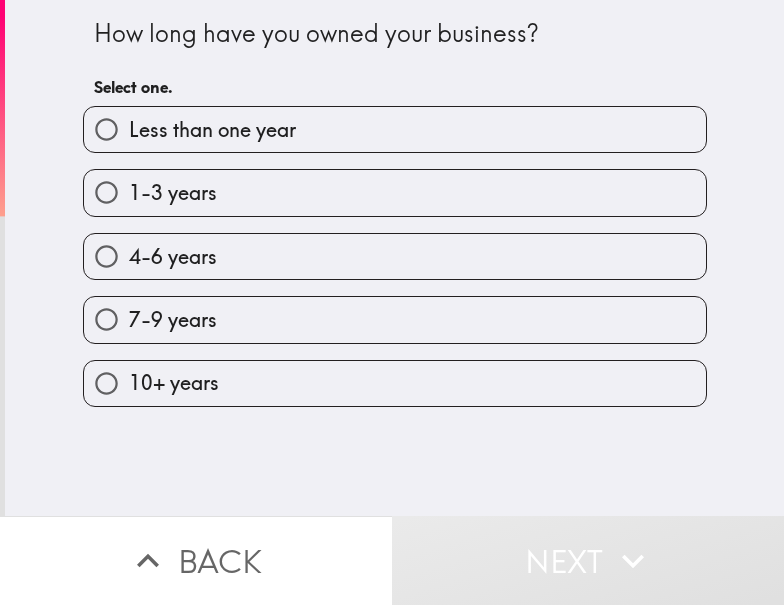 click on "4-6 years" at bounding box center [395, 256] 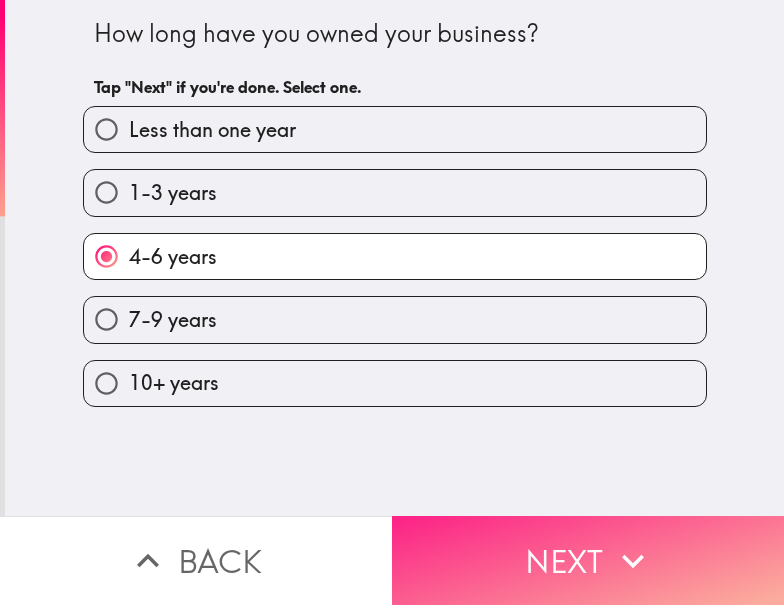 click on "Next" at bounding box center [588, 560] 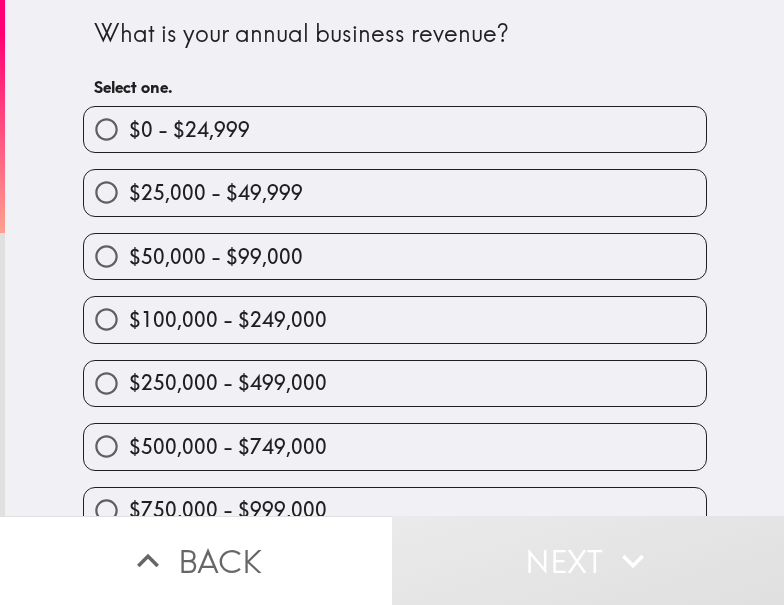 click on "$250,000 - $499,000" at bounding box center [395, 383] 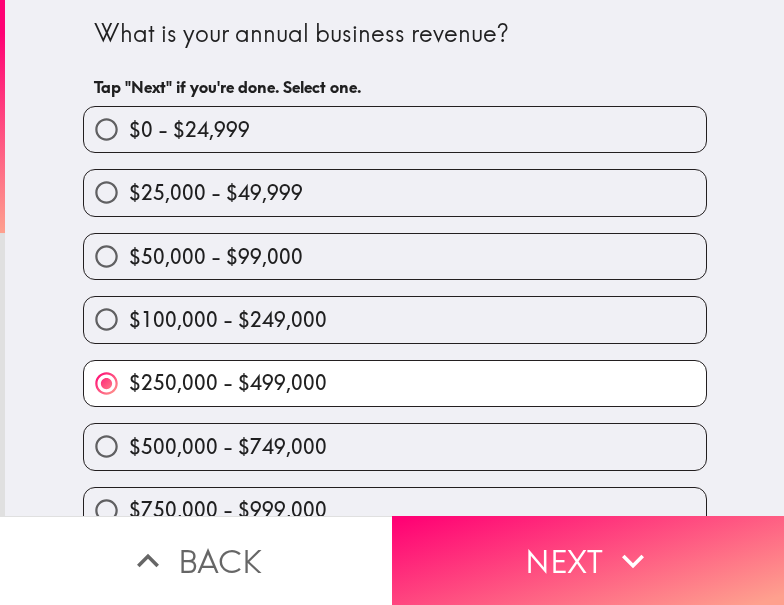 drag, startPoint x: 488, startPoint y: 534, endPoint x: 783, endPoint y: 555, distance: 295.74652 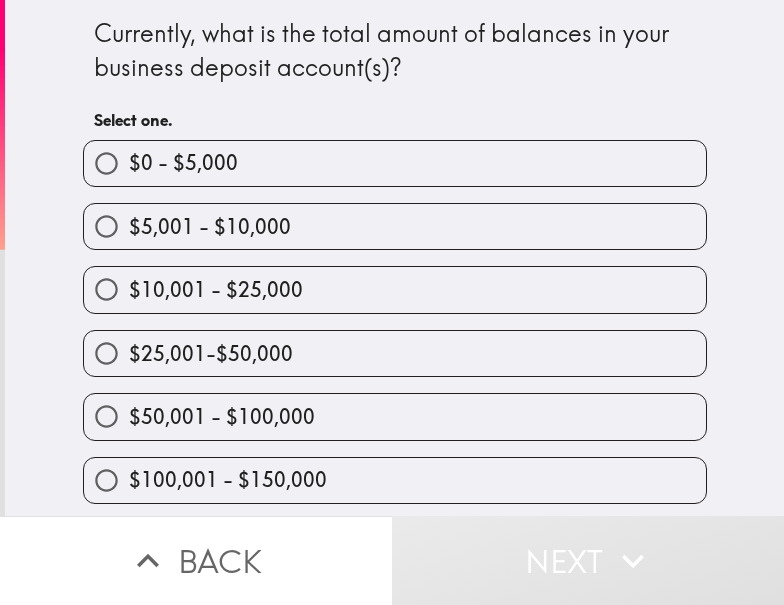 scroll, scrollTop: 200, scrollLeft: 0, axis: vertical 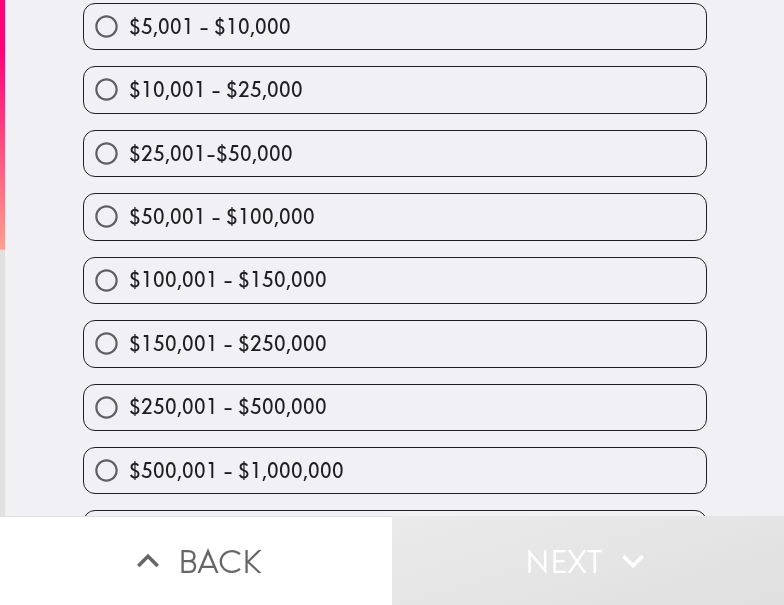 click on "$150,001 - $250,000" at bounding box center [395, 343] 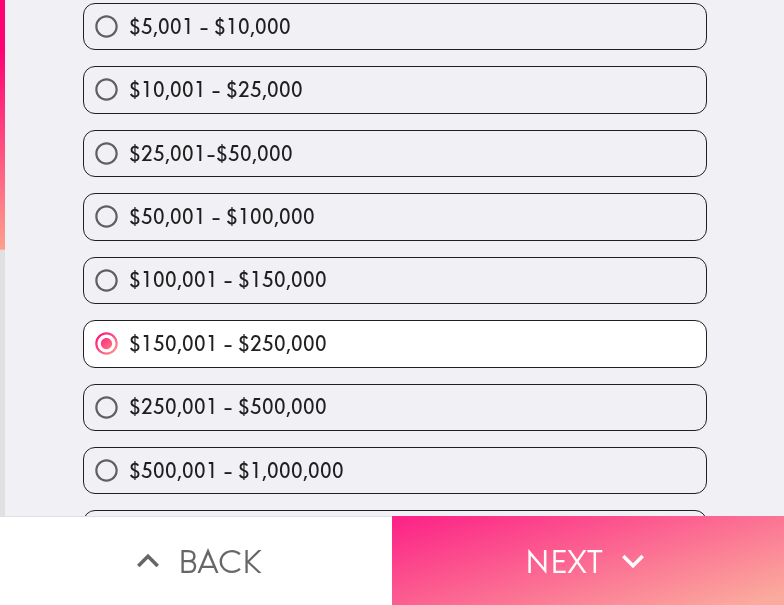 drag, startPoint x: 549, startPoint y: 558, endPoint x: 566, endPoint y: 556, distance: 17.117243 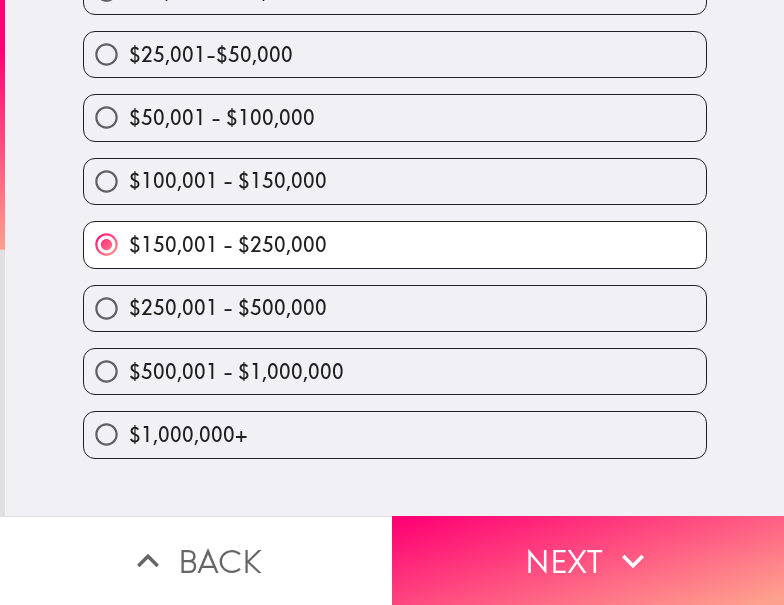 scroll, scrollTop: 0, scrollLeft: 0, axis: both 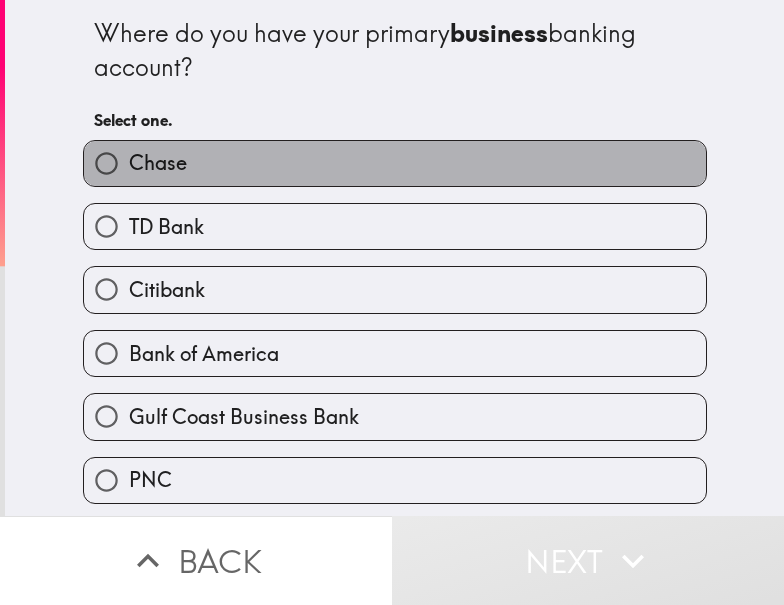 click on "Chase" at bounding box center (395, 163) 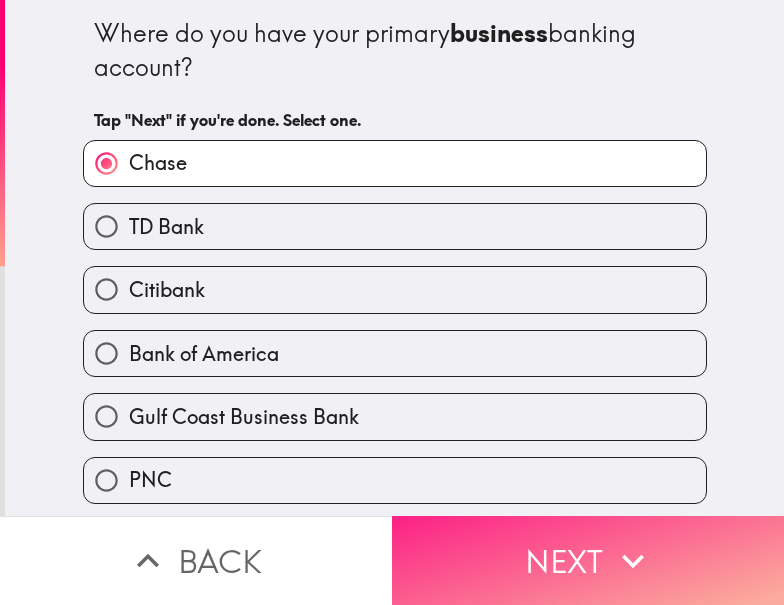 click on "Next" at bounding box center [588, 560] 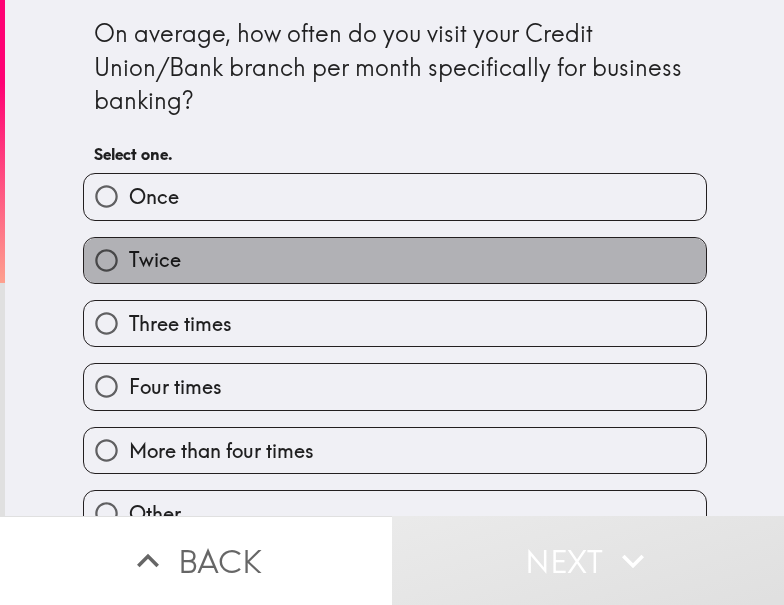 click on "Twice" at bounding box center [395, 260] 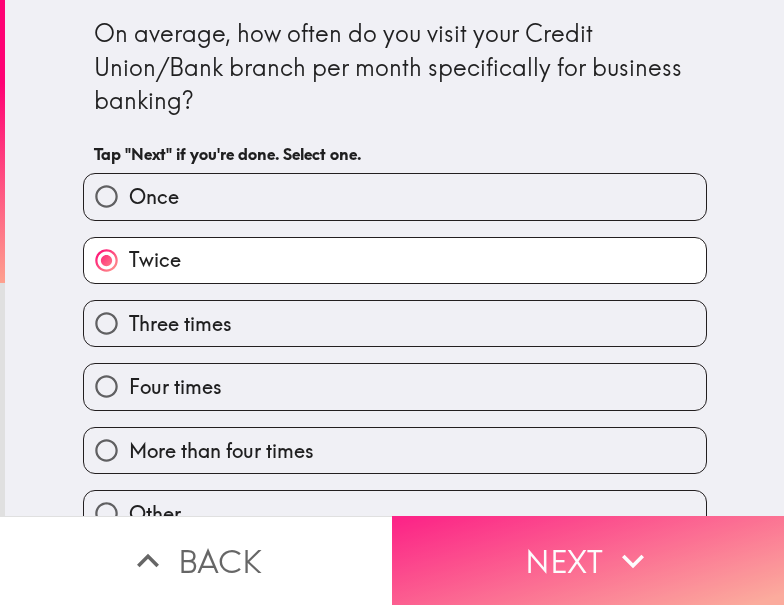 drag, startPoint x: 551, startPoint y: 540, endPoint x: 714, endPoint y: 536, distance: 163.04907 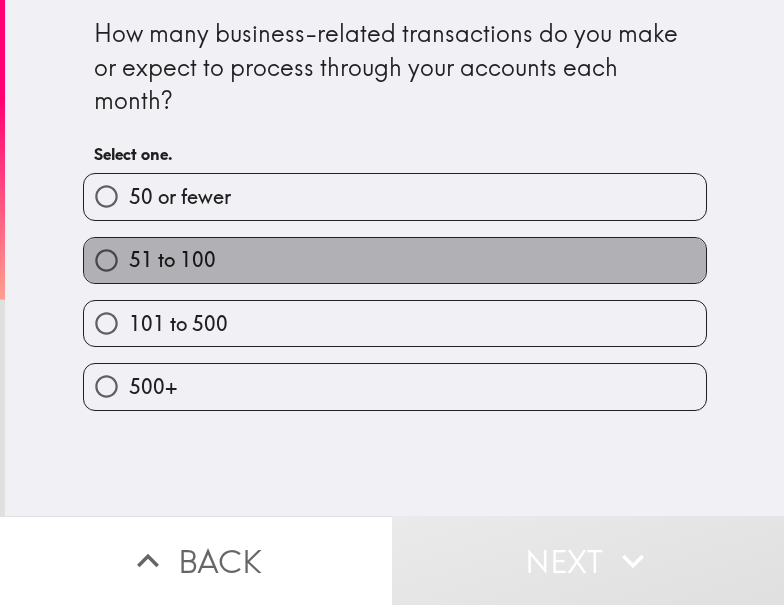 click on "51 to 100" at bounding box center [395, 260] 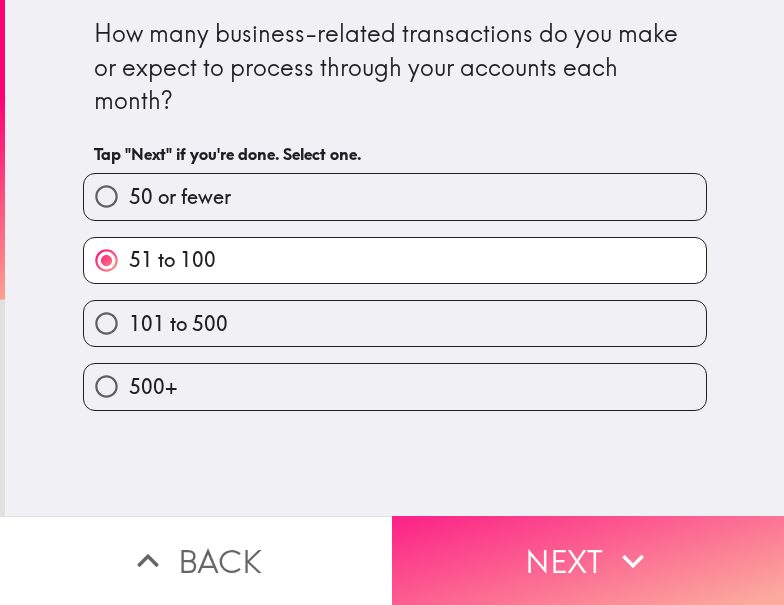 click on "Next" at bounding box center (588, 560) 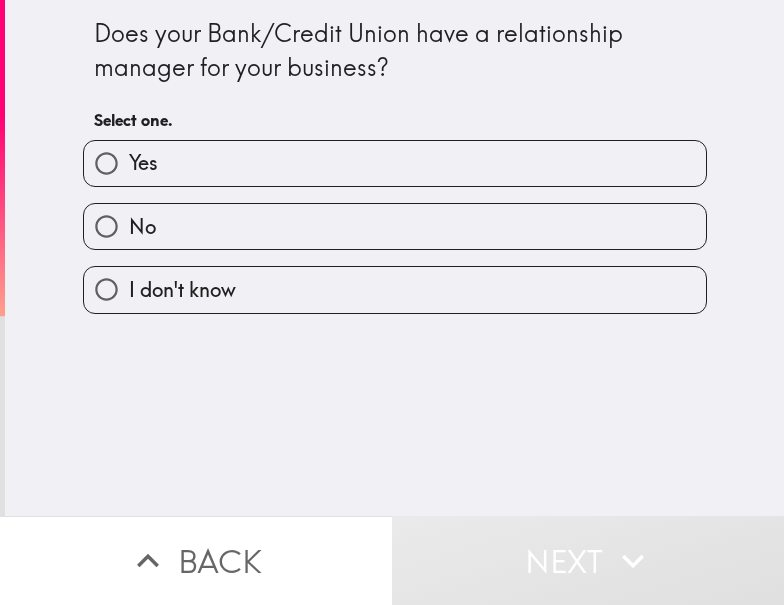 click on "Select one." at bounding box center (395, 120) 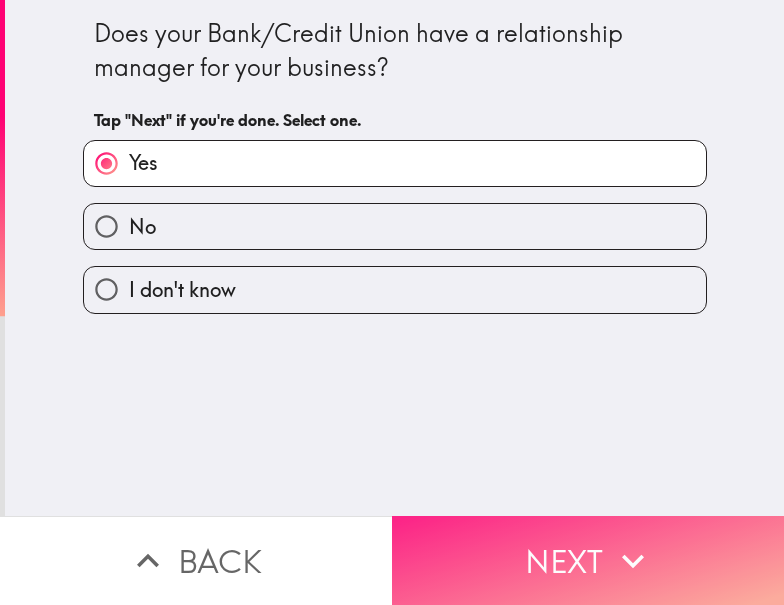 drag, startPoint x: 562, startPoint y: 529, endPoint x: 599, endPoint y: 527, distance: 37.054016 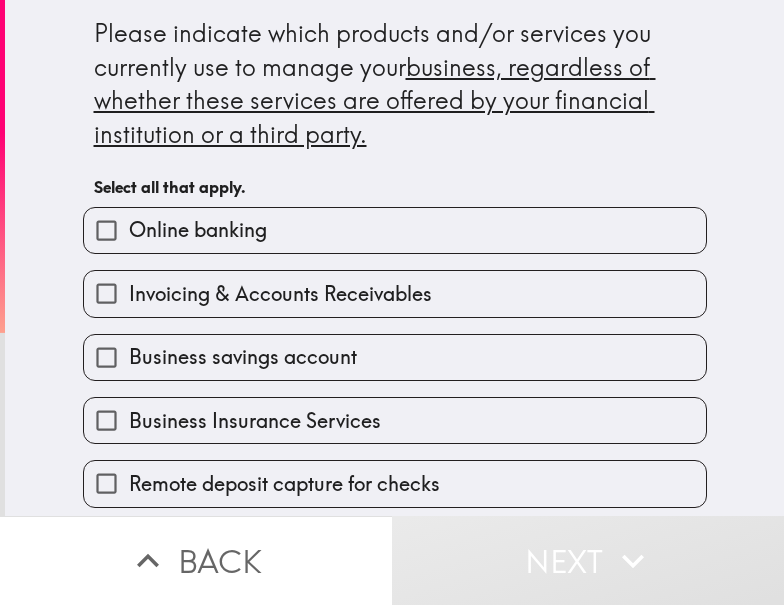 scroll, scrollTop: 100, scrollLeft: 0, axis: vertical 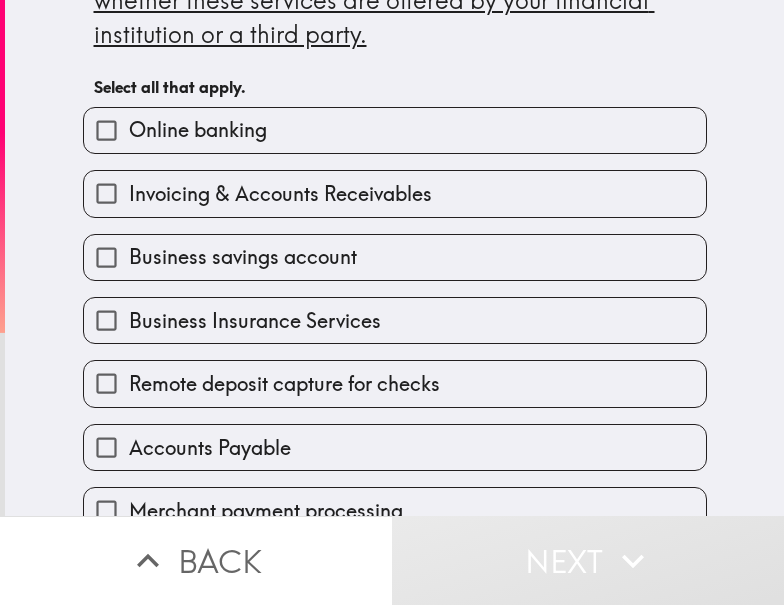 click on "Invoicing & Accounts Receivables" at bounding box center (280, 194) 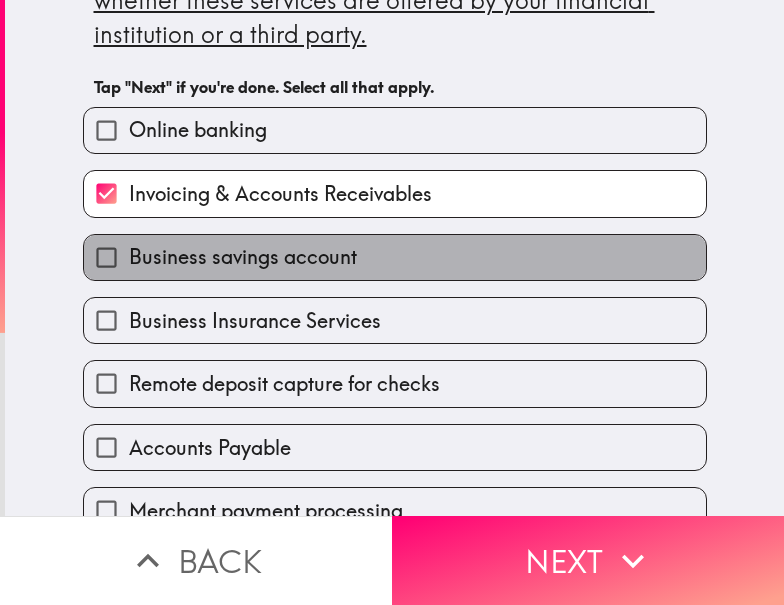 click on "Business savings account" at bounding box center [395, 257] 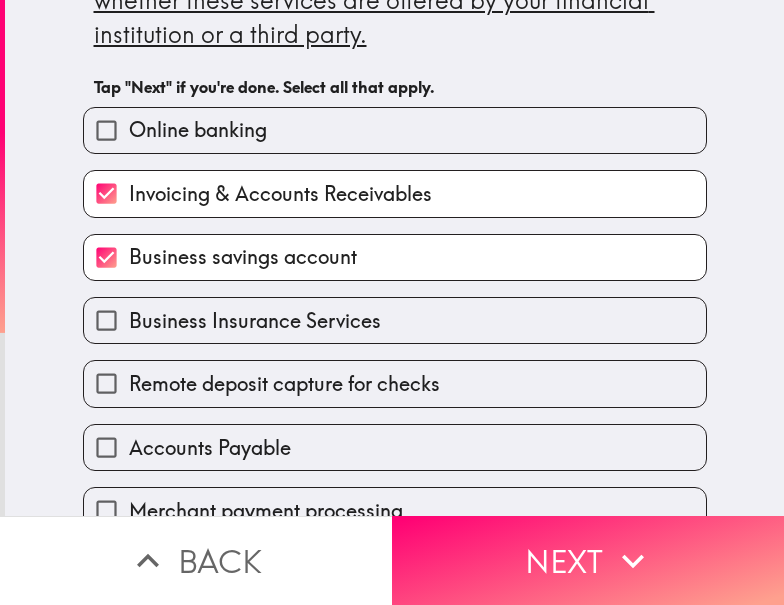 click on "Business Insurance Services" at bounding box center [255, 321] 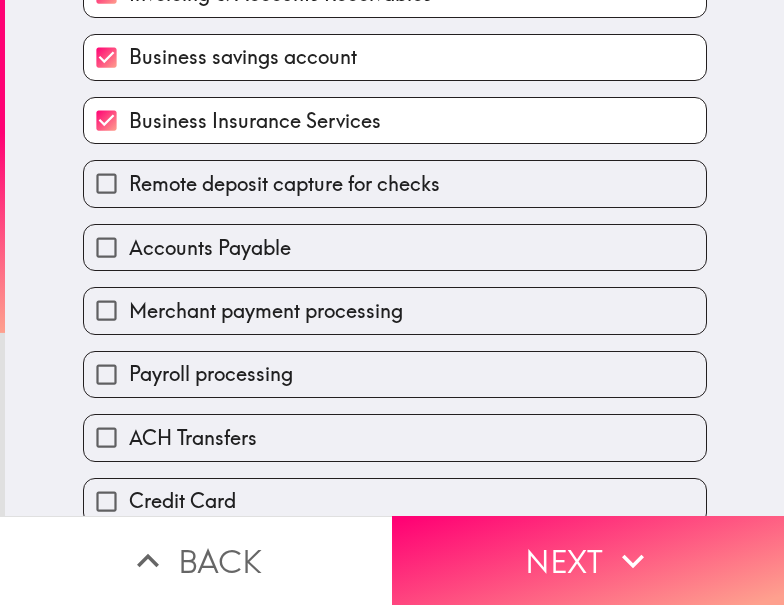 scroll, scrollTop: 400, scrollLeft: 0, axis: vertical 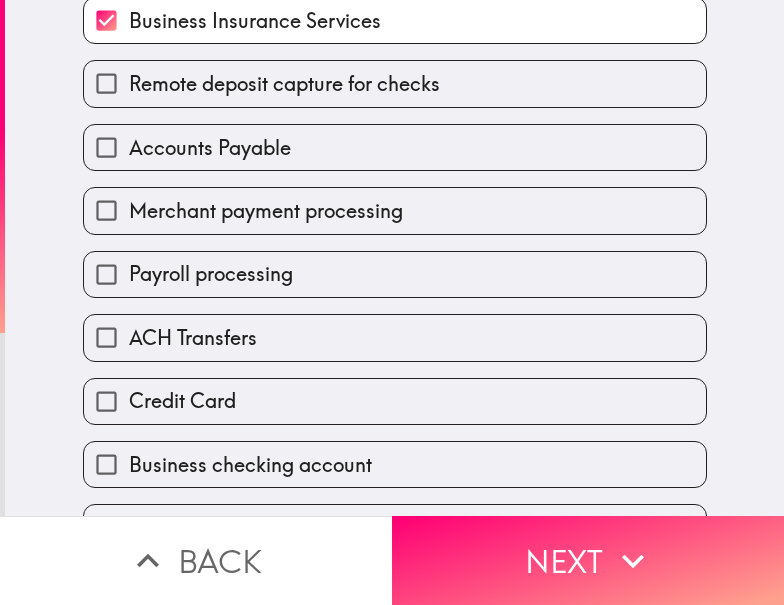 click on "Payroll processing" at bounding box center [211, 274] 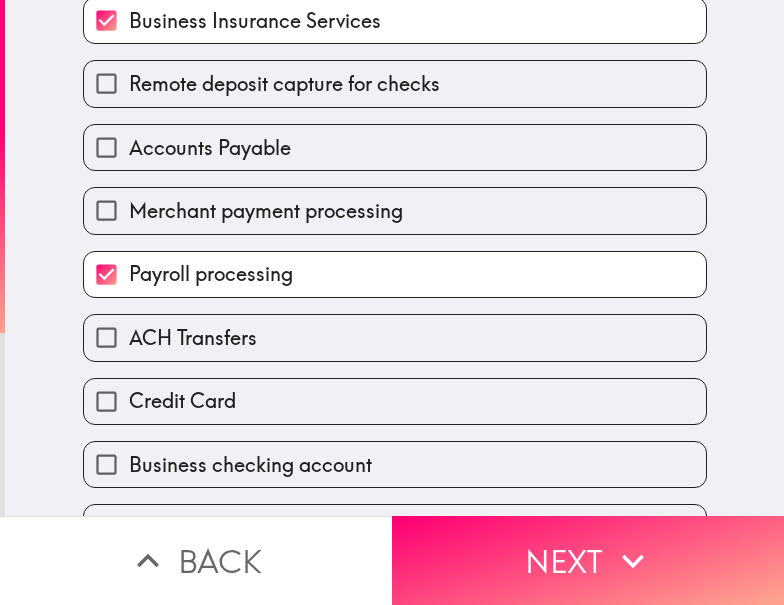 click on "Business checking account" at bounding box center (250, 465) 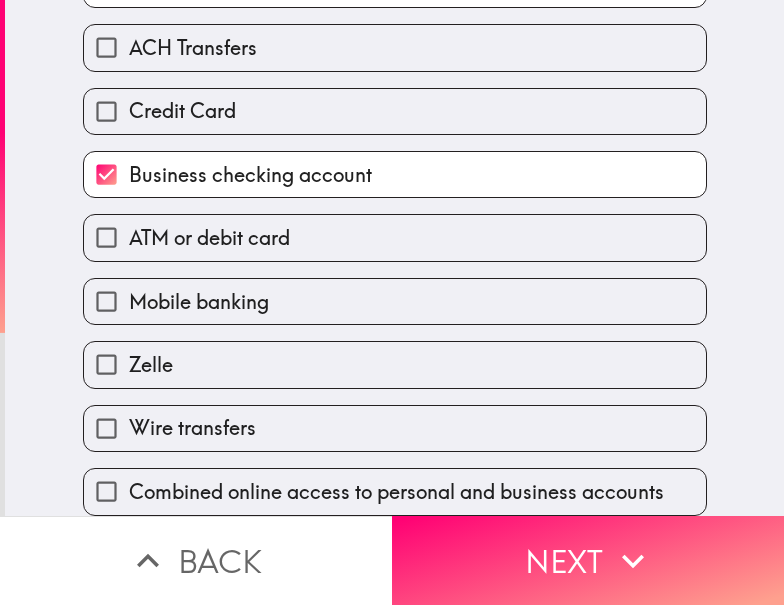 scroll, scrollTop: 707, scrollLeft: 0, axis: vertical 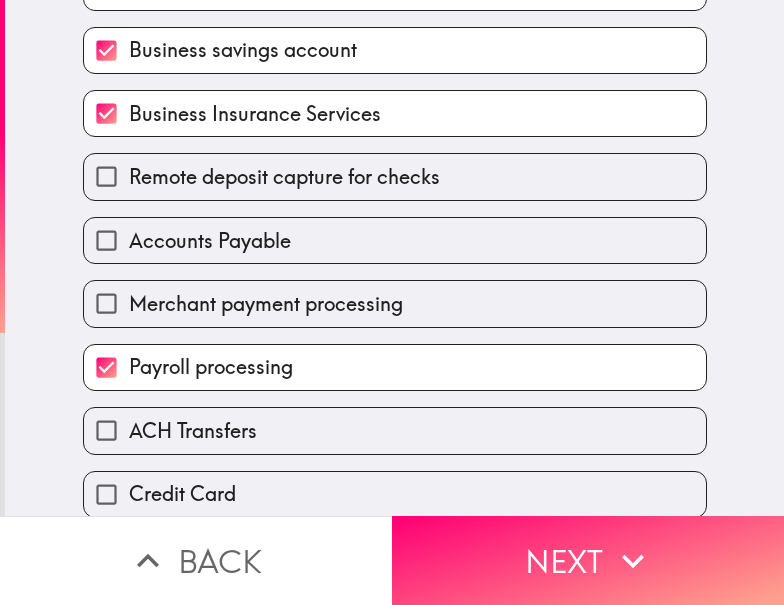 click on "ACH Transfers" at bounding box center [193, 431] 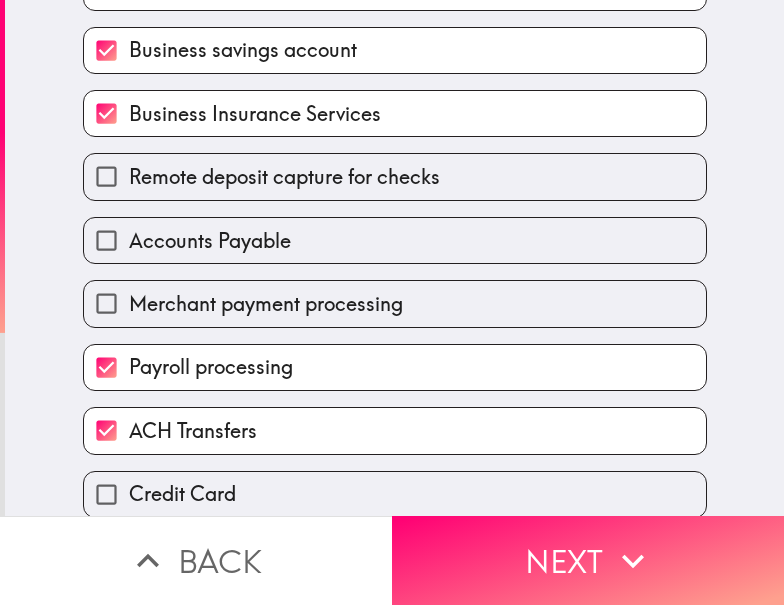 drag, startPoint x: 644, startPoint y: 529, endPoint x: 776, endPoint y: 543, distance: 132.74034 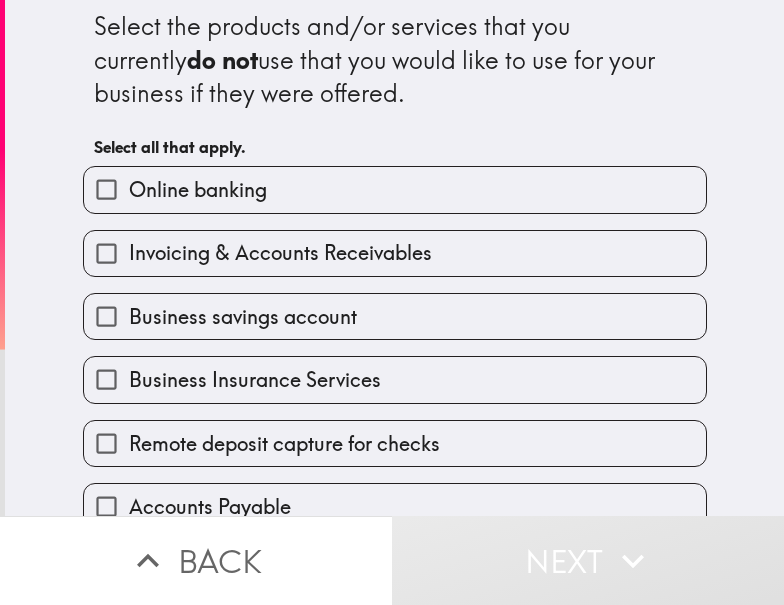 scroll, scrollTop: 307, scrollLeft: 0, axis: vertical 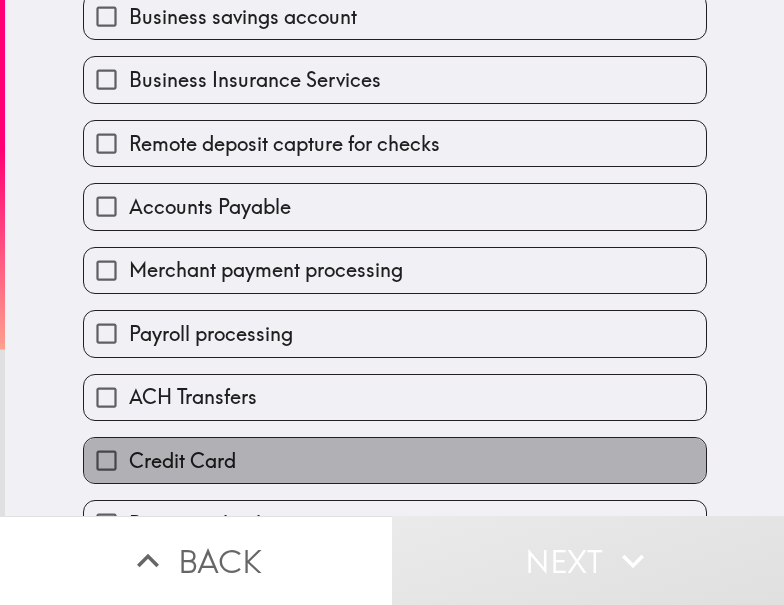 click on "Credit Card" at bounding box center [395, 460] 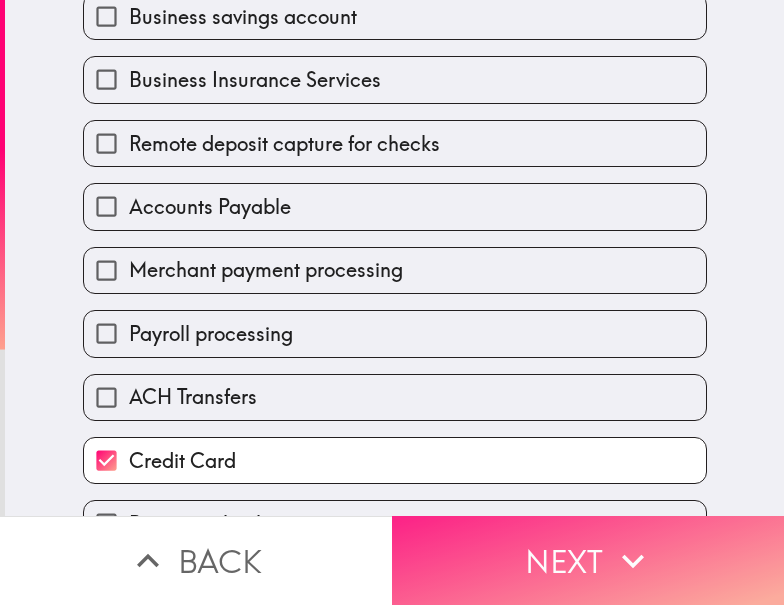 click on "Next" at bounding box center [588, 560] 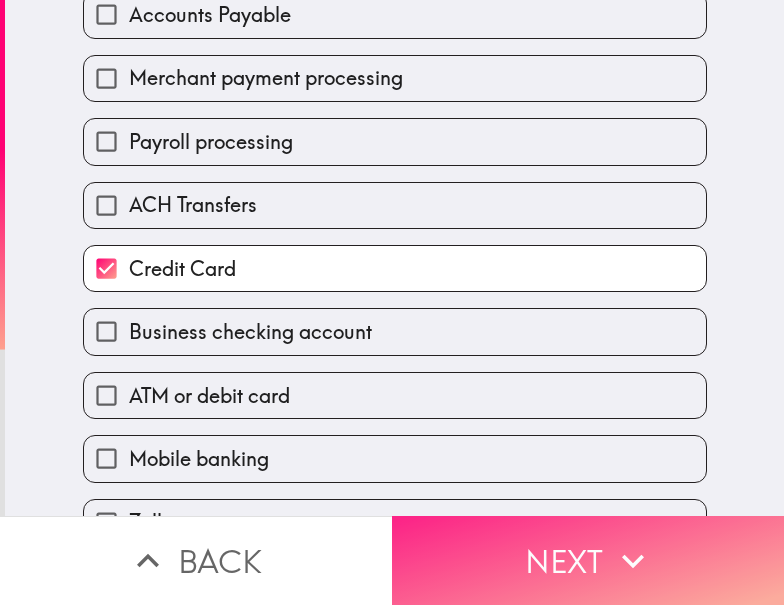 scroll, scrollTop: 0, scrollLeft: 0, axis: both 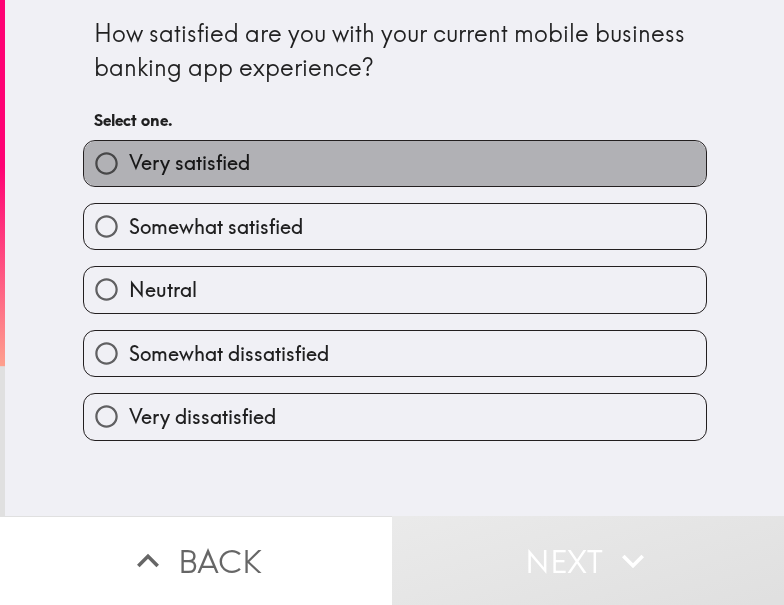 click on "Very satisfied" at bounding box center [395, 163] 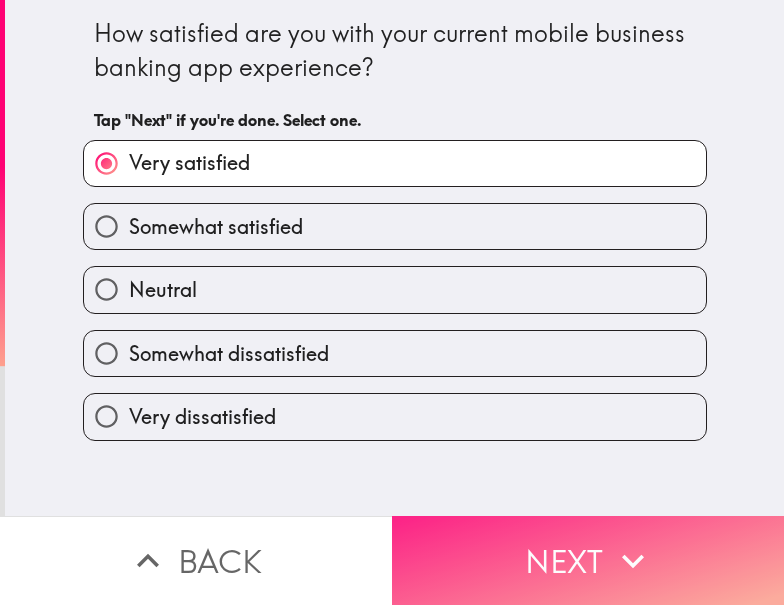 click on "Next" at bounding box center [588, 560] 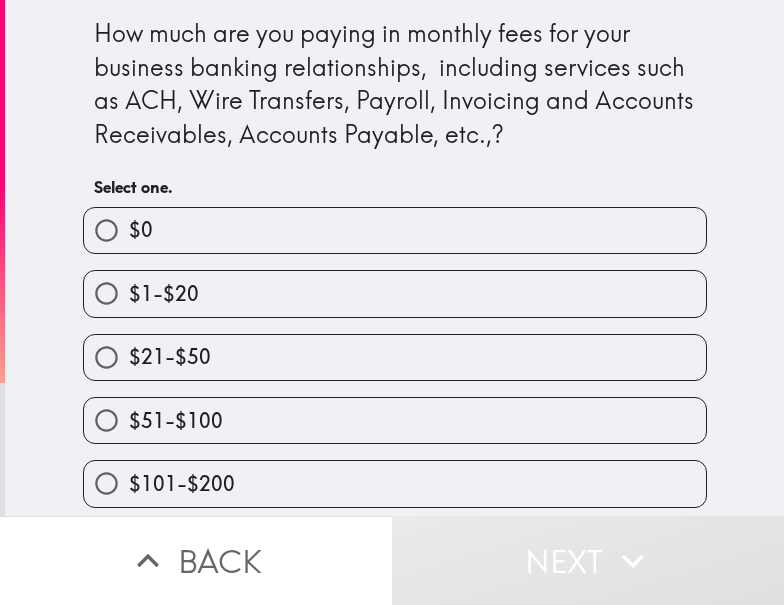 drag, startPoint x: 264, startPoint y: 360, endPoint x: 311, endPoint y: 358, distance: 47.042534 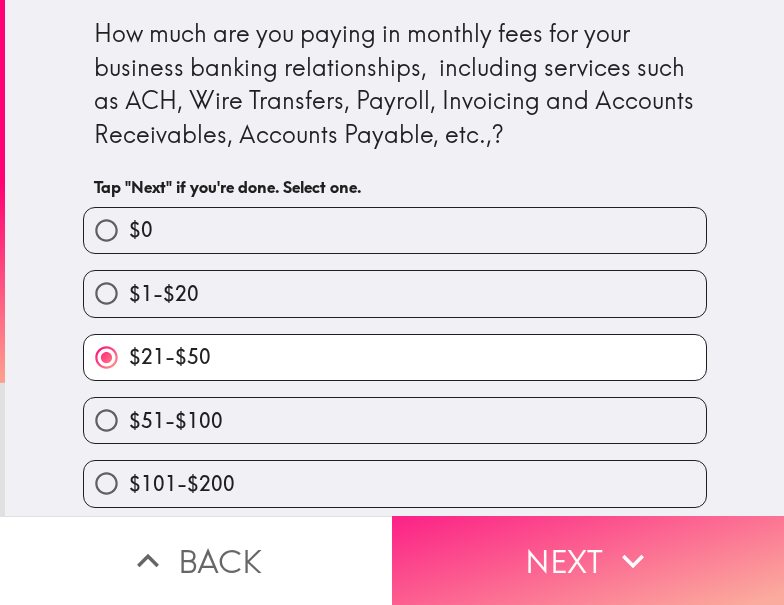 click on "Next" at bounding box center (588, 560) 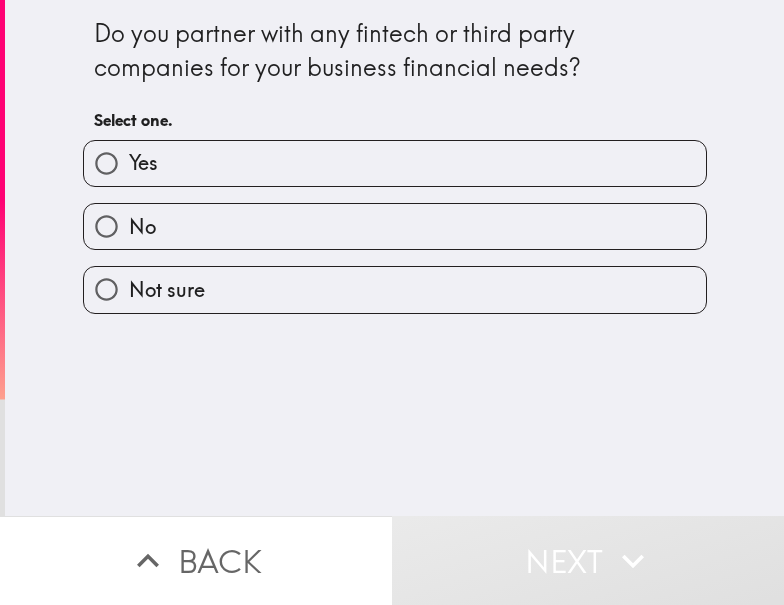 drag, startPoint x: 298, startPoint y: 164, endPoint x: 570, endPoint y: 183, distance: 272.66278 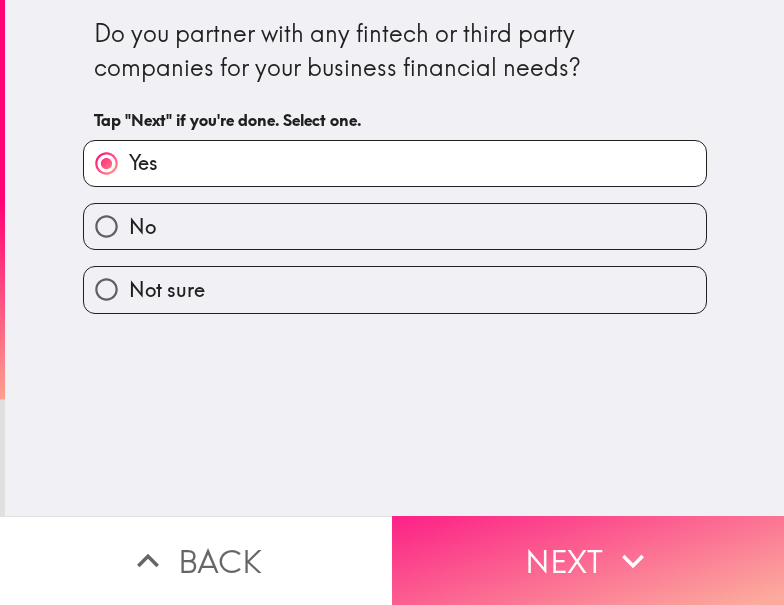 click on "Next" at bounding box center (588, 560) 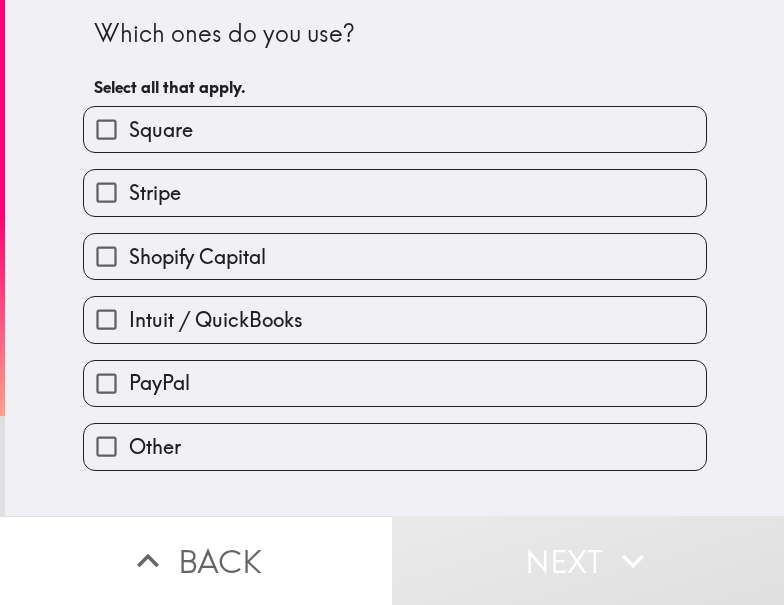 click on "Stripe" at bounding box center [155, 193] 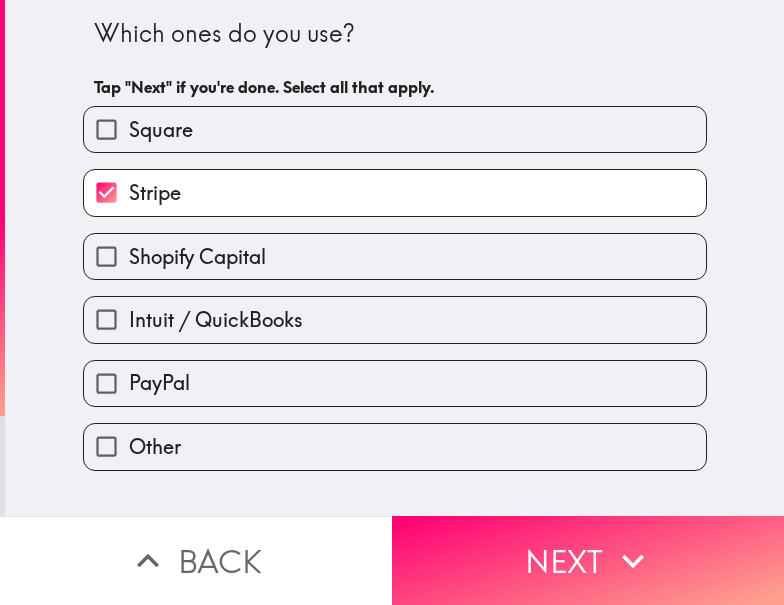 click on "Intuit / QuickBooks" at bounding box center [216, 320] 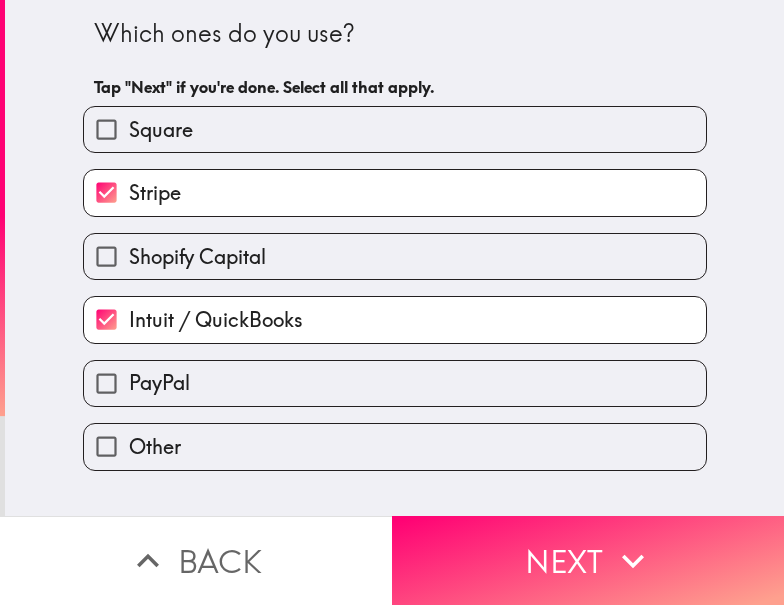 click on "PayPal" at bounding box center (395, 383) 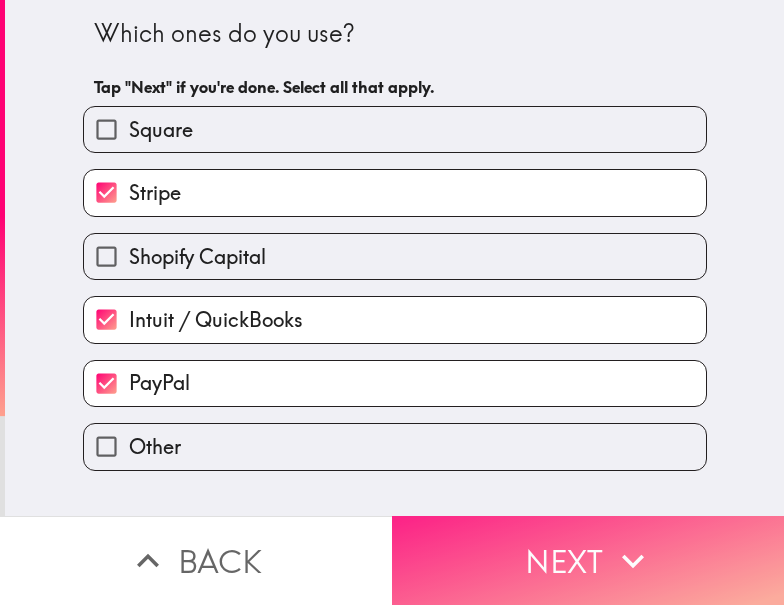 click 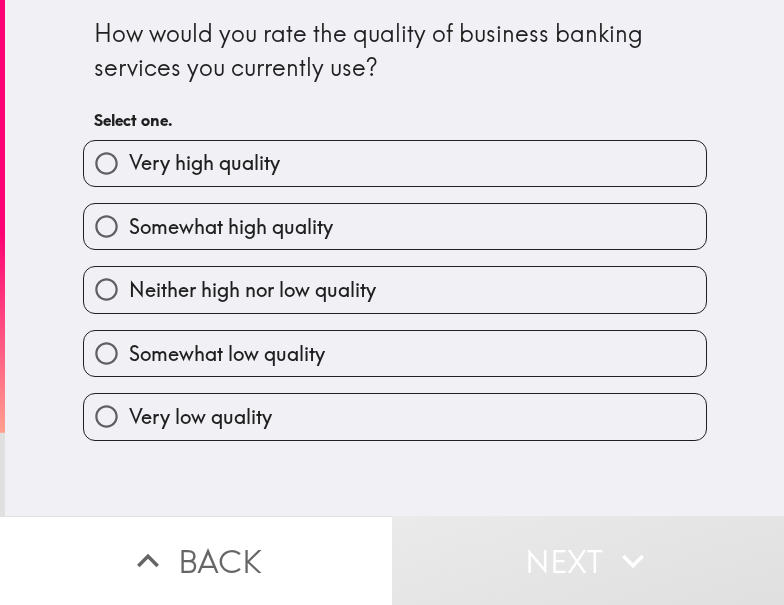 click on "Very high quality" at bounding box center (395, 163) 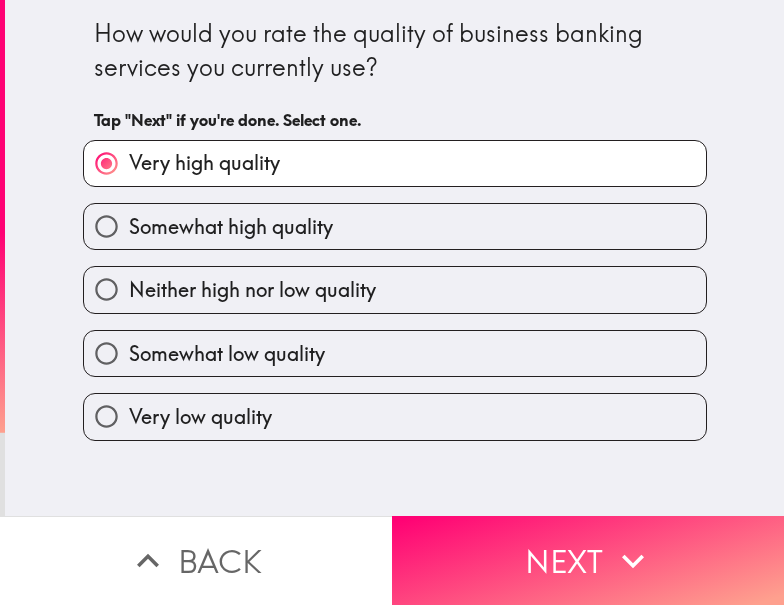 click on "How would you rate the quality of business banking services you currently use? Tap "Next" if you're done.   Select one. Very high quality Somewhat high quality Neither high nor low quality Somewhat low quality Very low quality" at bounding box center (394, 258) 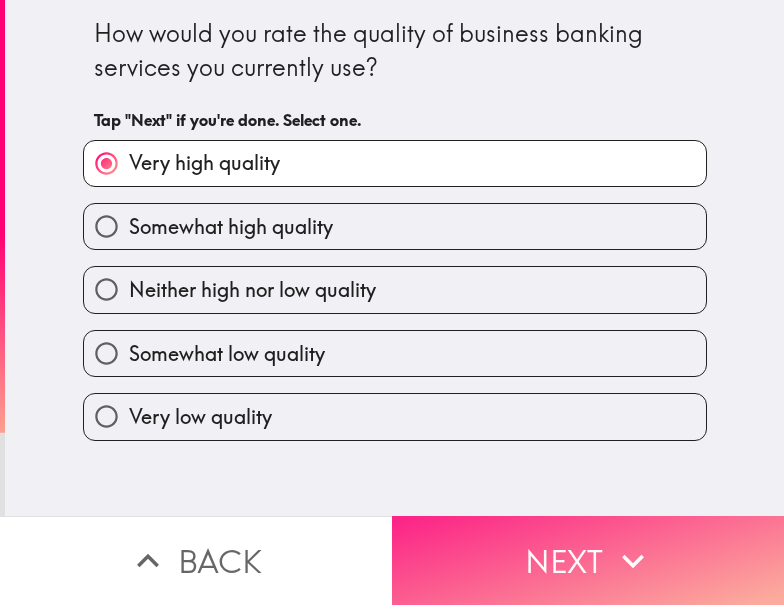 click on "Next" at bounding box center (588, 560) 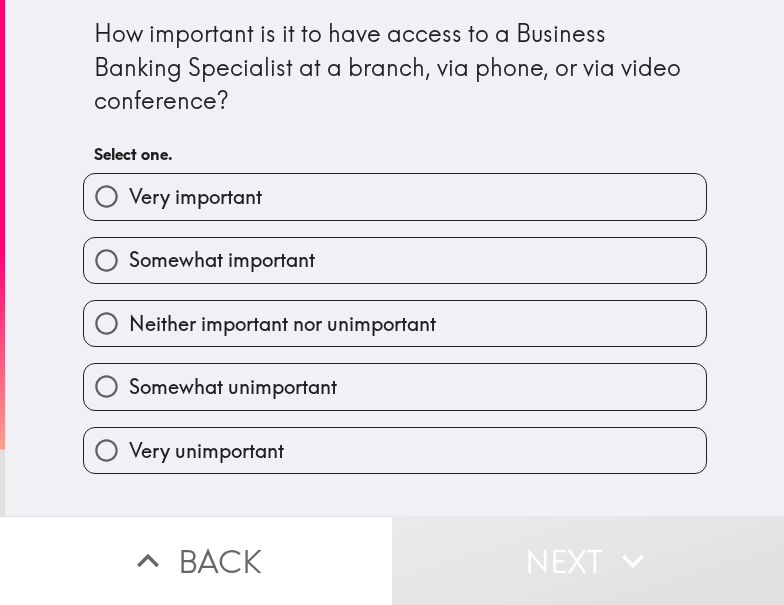 click on "Somewhat important" at bounding box center (387, 252) 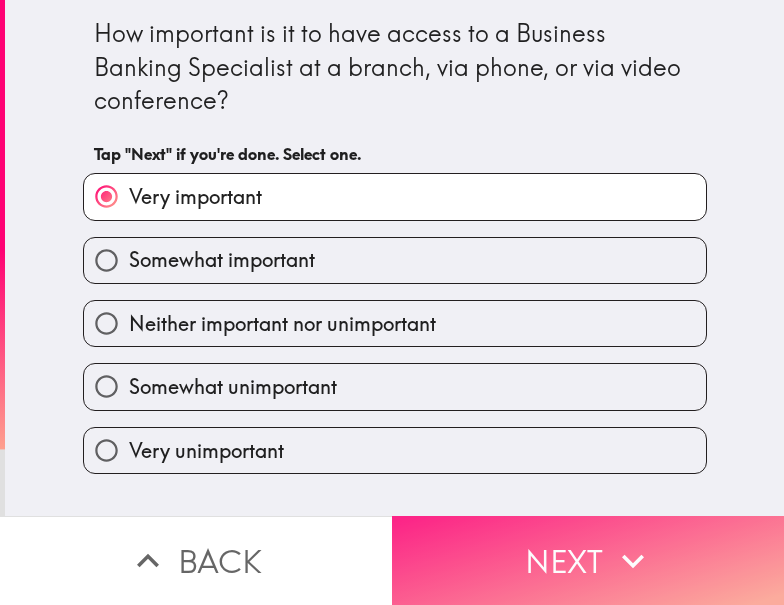 click 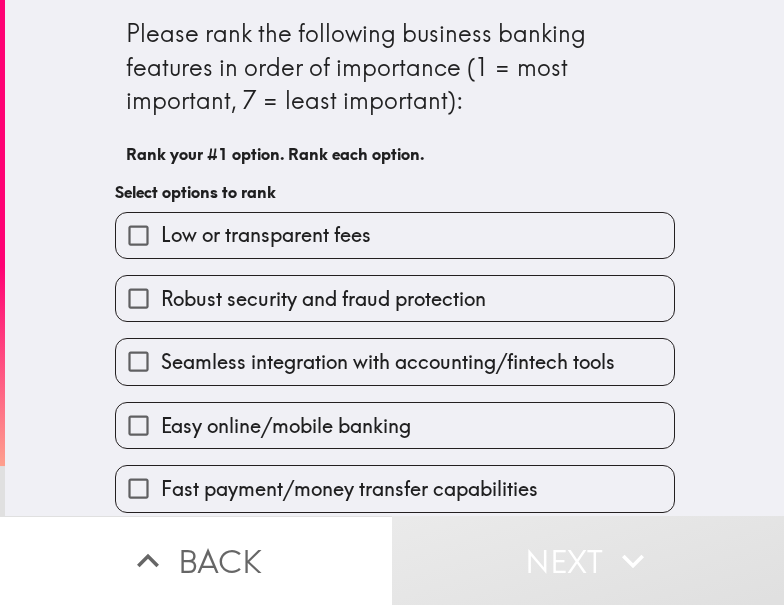 click on "Low or transparent fees" at bounding box center (266, 235) 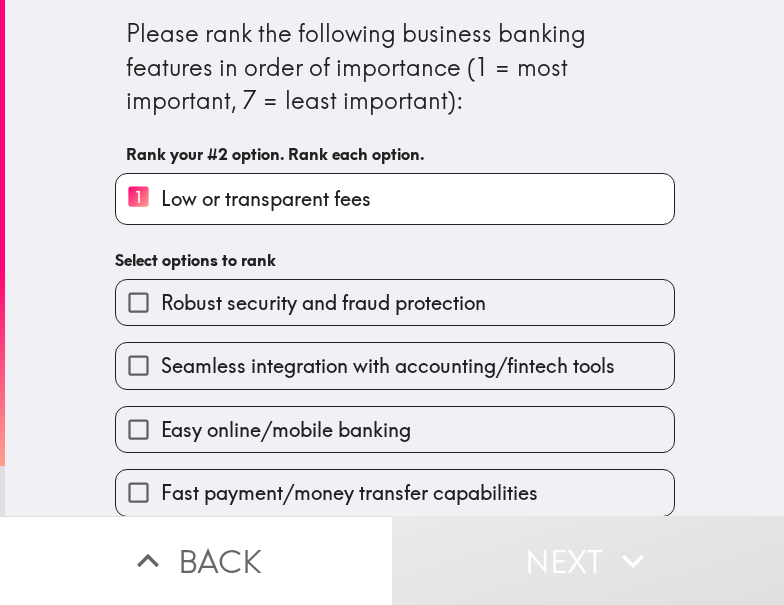 click on "Seamless integration with accounting/fintech tools" at bounding box center [395, 365] 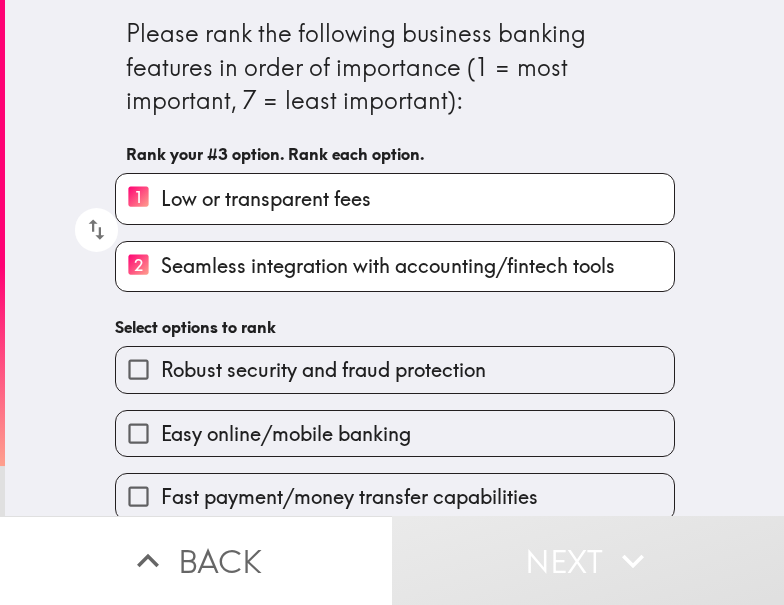 scroll, scrollTop: 149, scrollLeft: 0, axis: vertical 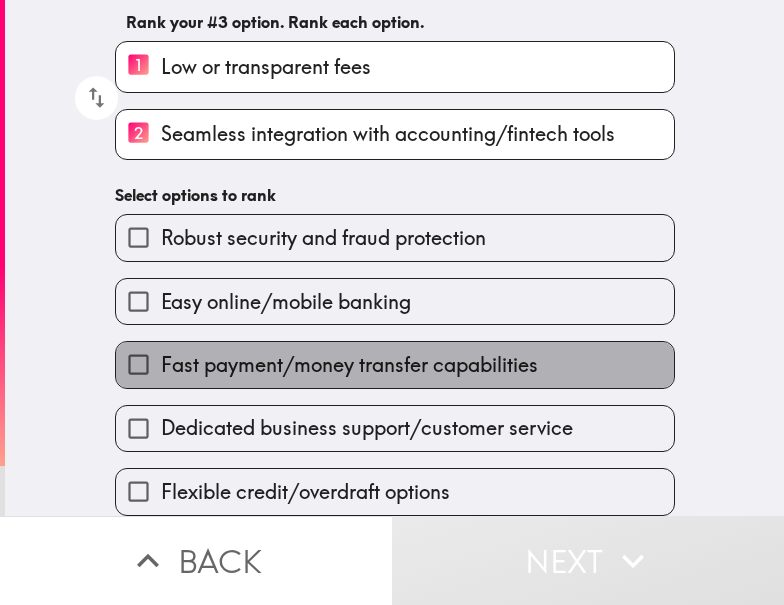 click on "Fast payment/money transfer capabilities" at bounding box center [395, 364] 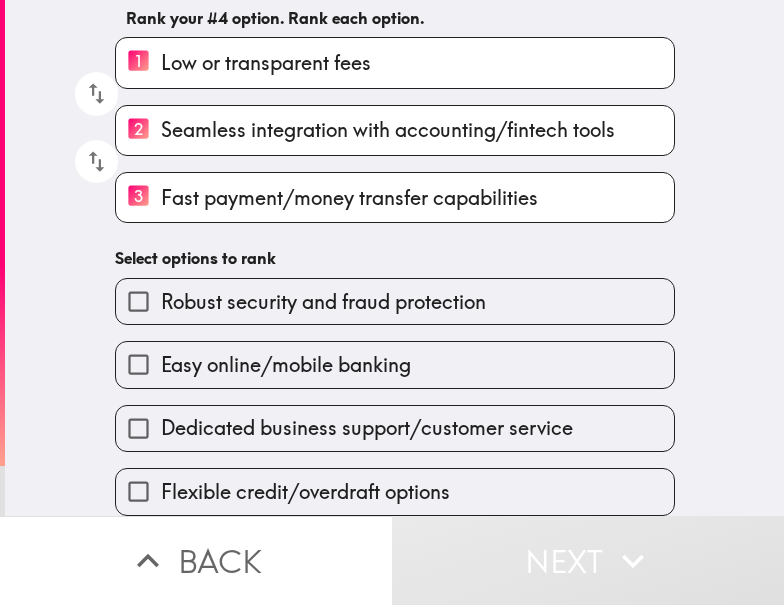 click on "Flexible credit/overdraft options" at bounding box center [387, 483] 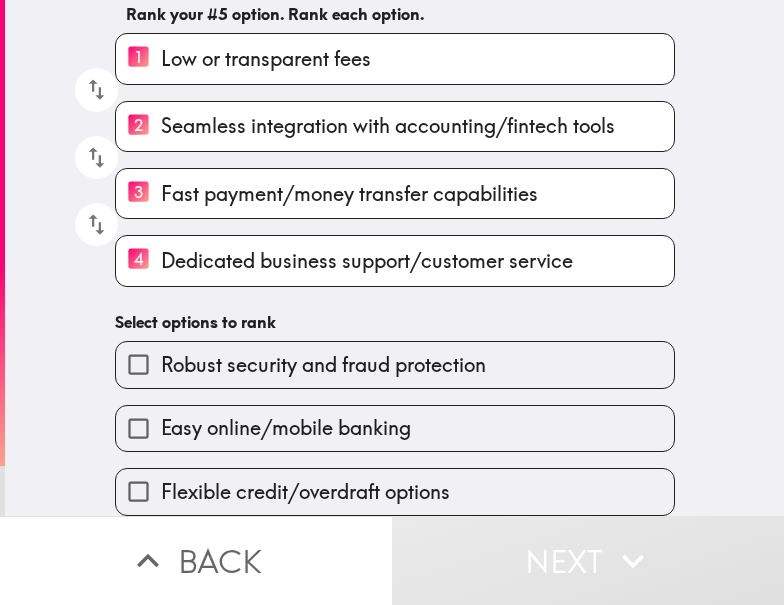 click on "Robust security and fraud protection" at bounding box center [395, 364] 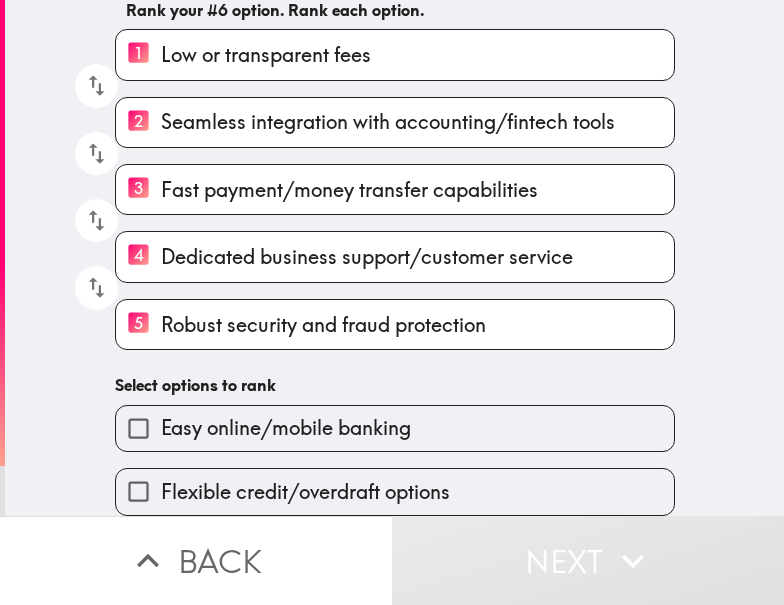 scroll, scrollTop: 161, scrollLeft: 0, axis: vertical 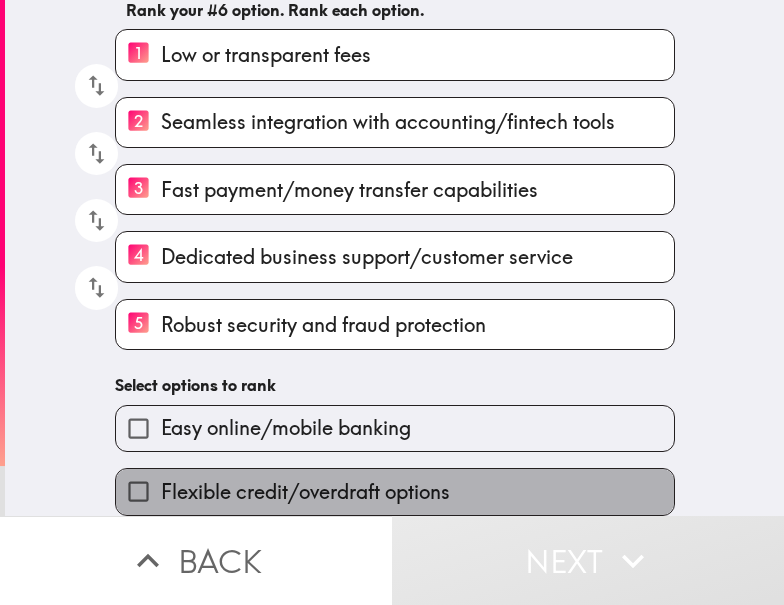 click on "Flexible credit/overdraft options" at bounding box center [395, 491] 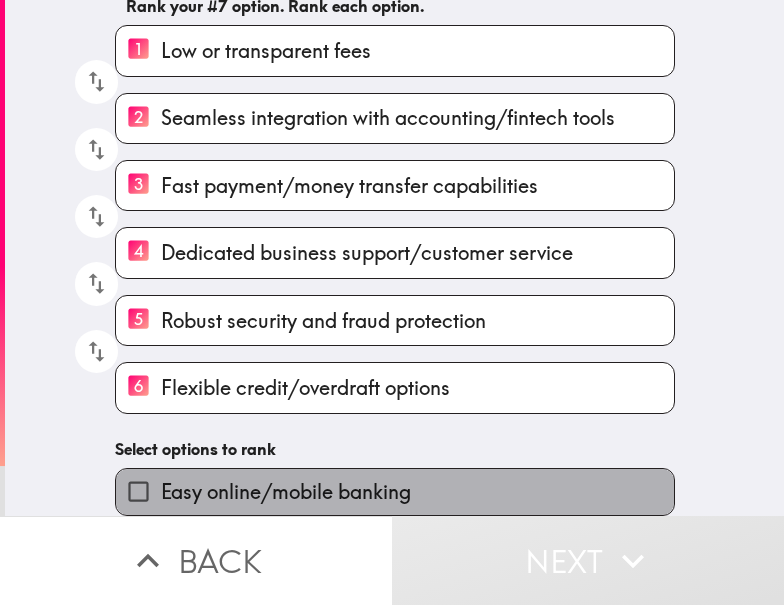 click on "Easy online/mobile banking" at bounding box center (286, 492) 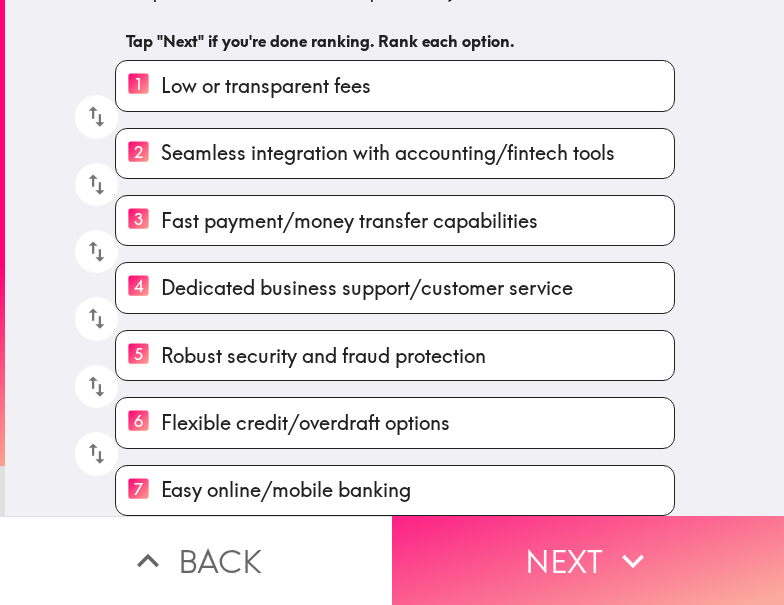drag, startPoint x: 494, startPoint y: 531, endPoint x: 647, endPoint y: 535, distance: 153.05228 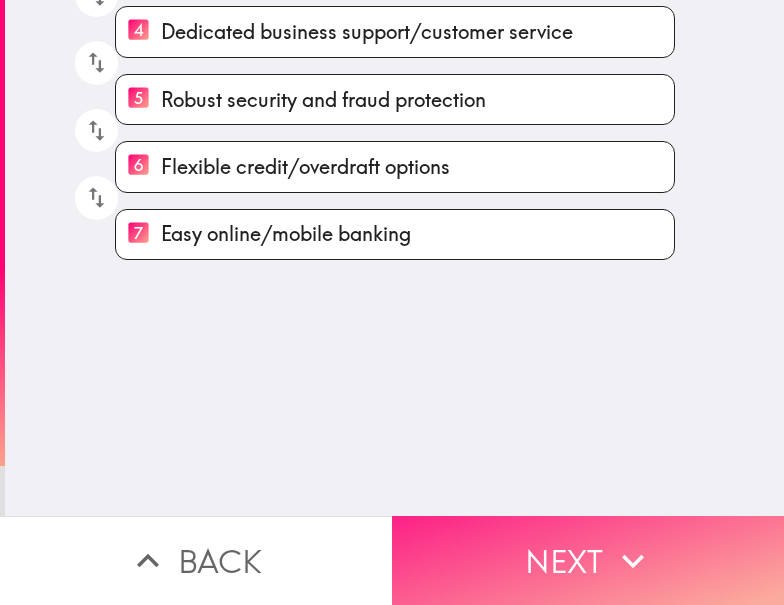 scroll, scrollTop: 0, scrollLeft: 0, axis: both 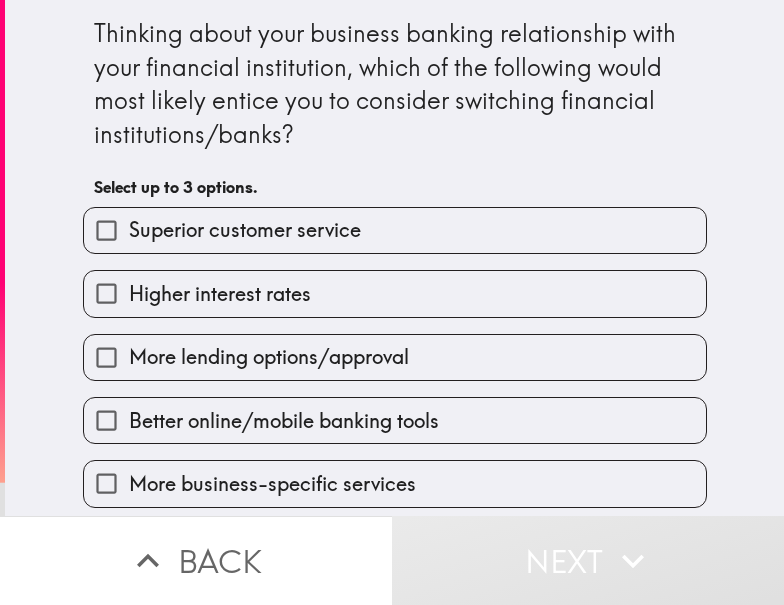 click on "Higher interest rates" at bounding box center (220, 294) 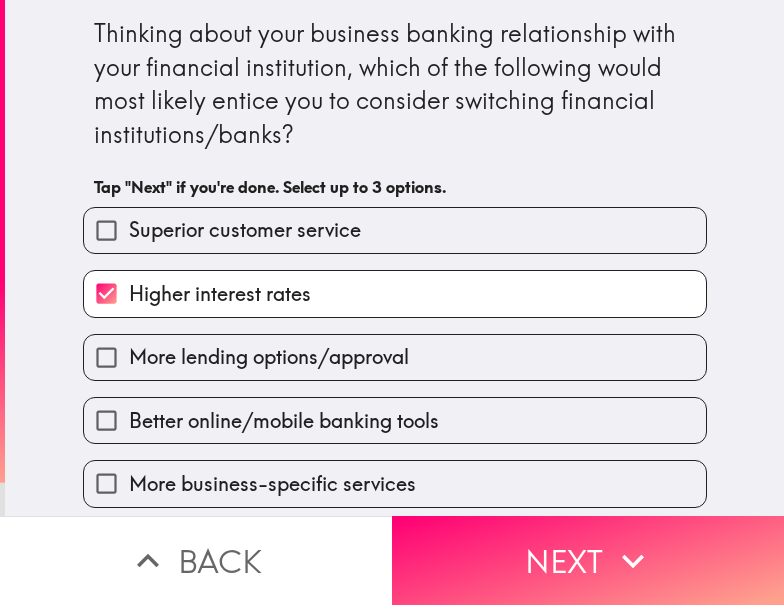 click on "More business-specific services" at bounding box center (395, 483) 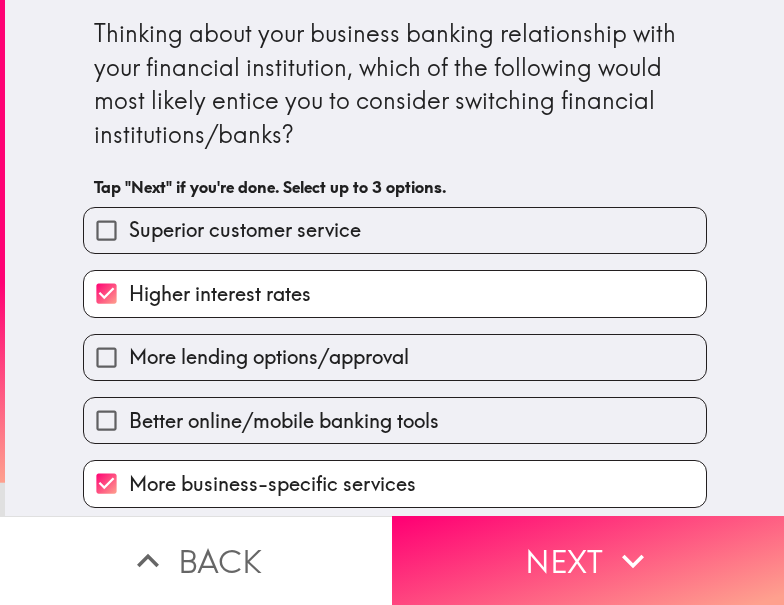 scroll, scrollTop: 8, scrollLeft: 0, axis: vertical 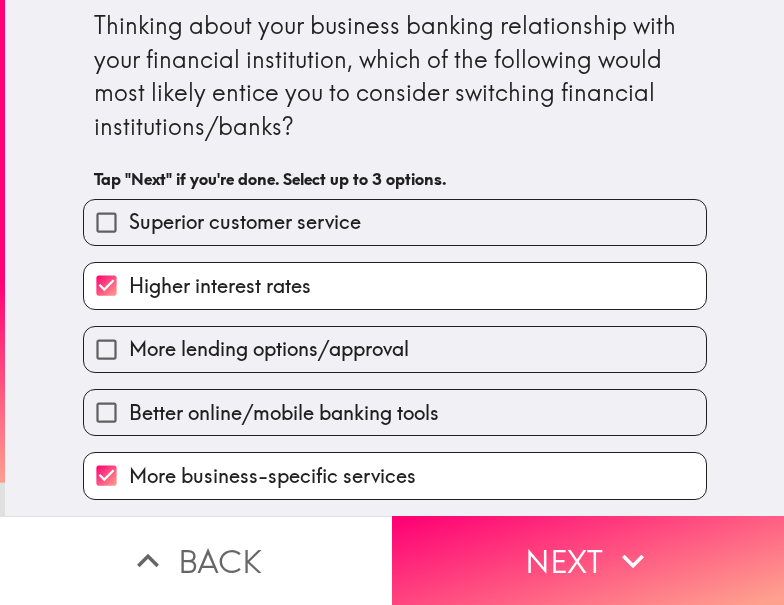 click on "More lending options/approval" at bounding box center [269, 349] 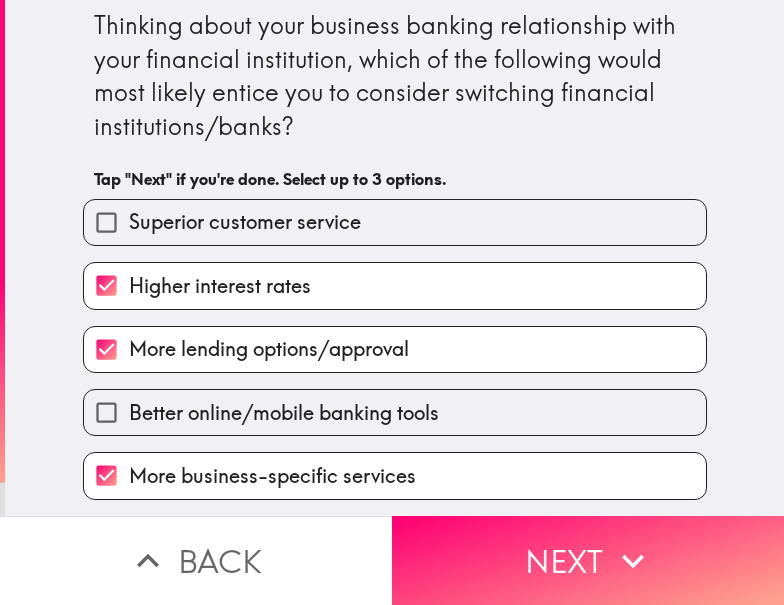 drag, startPoint x: 520, startPoint y: 521, endPoint x: 728, endPoint y: 532, distance: 208.29066 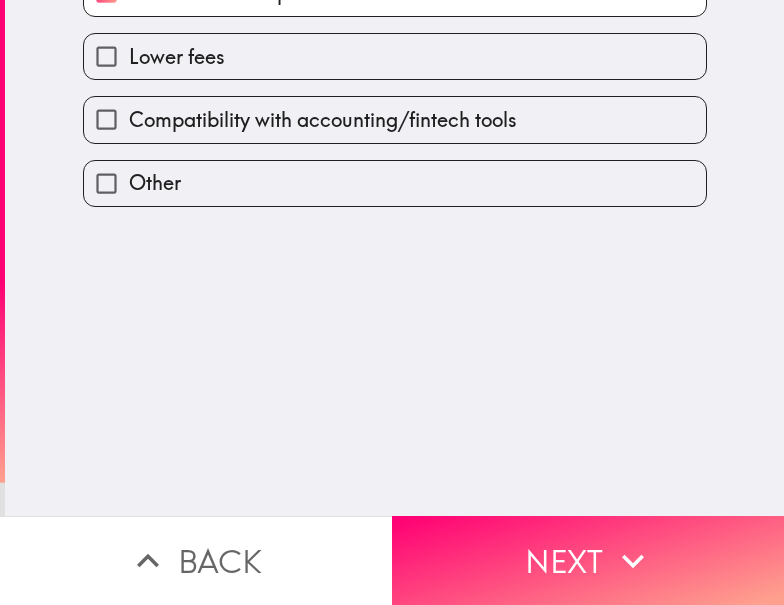 scroll, scrollTop: 0, scrollLeft: 0, axis: both 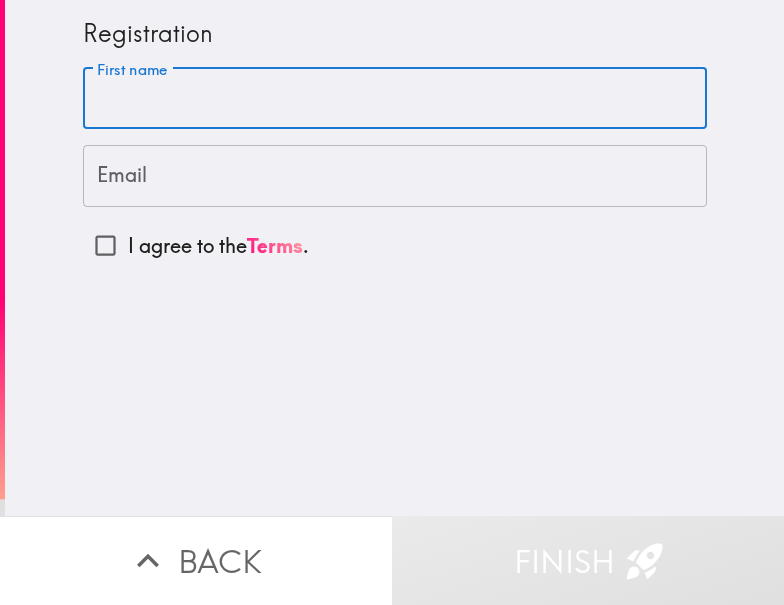 click on "First name" at bounding box center [395, 99] 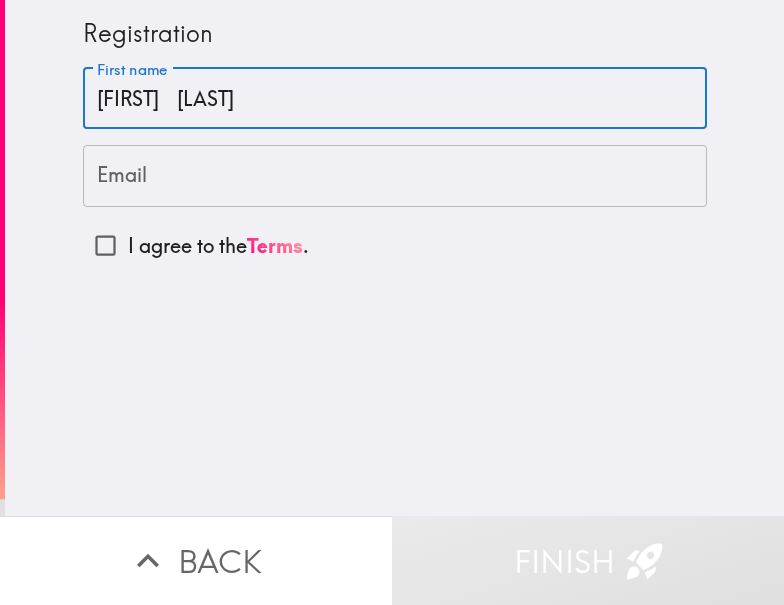 type on "[FIRST]	[LAST]" 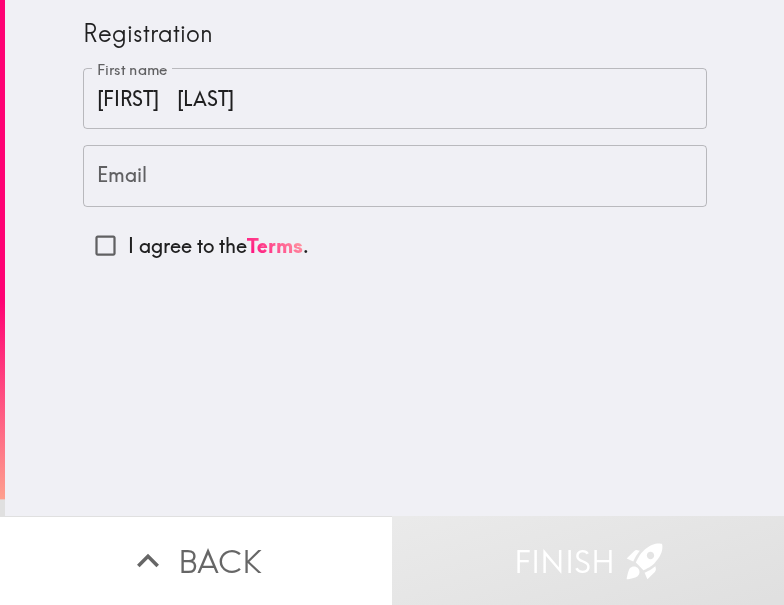 click on "Email" at bounding box center [395, 176] 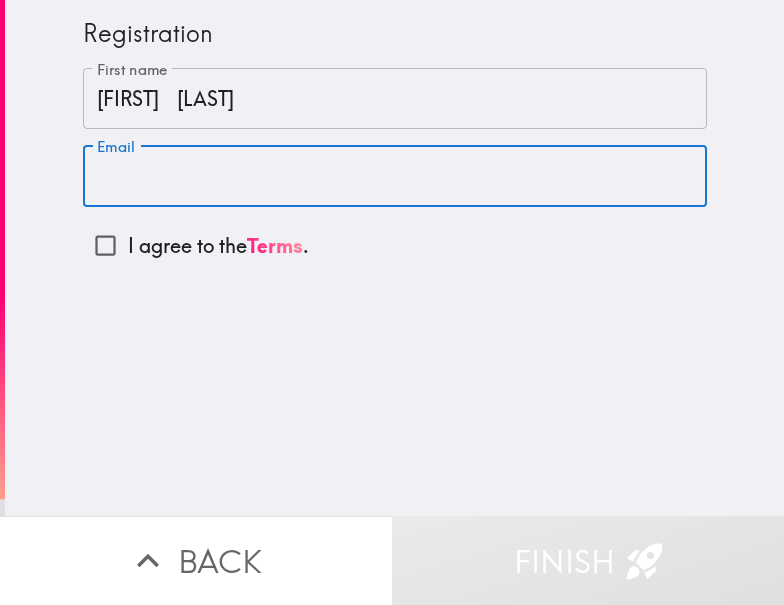 paste on "[EMAIL]" 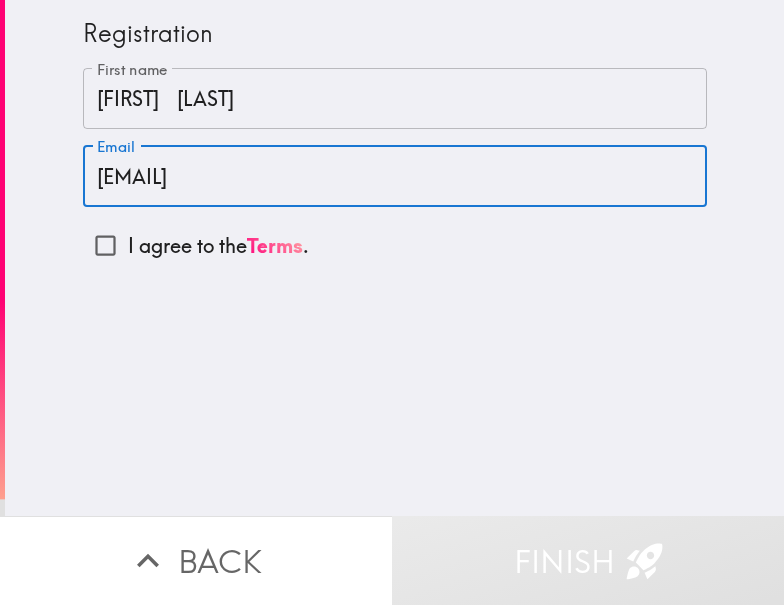 type on "[EMAIL]" 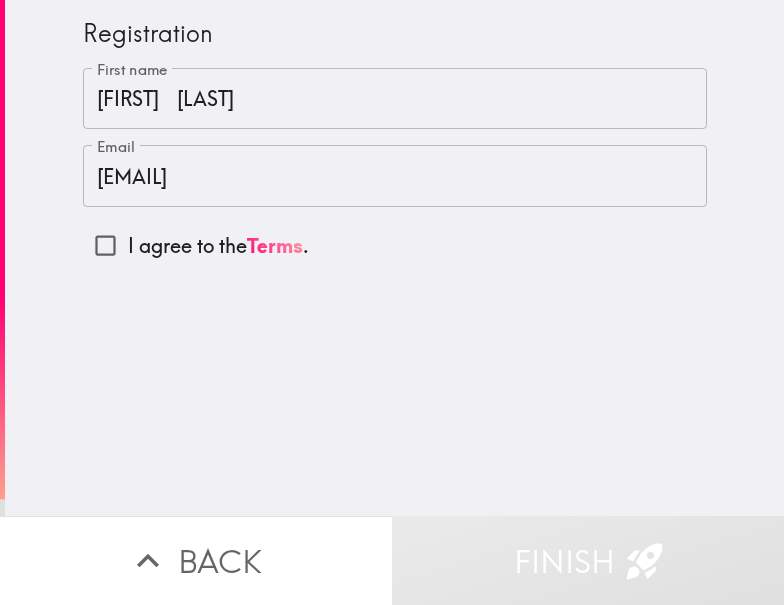 click on "[FIRST]	[LAST]" at bounding box center (395, 99) 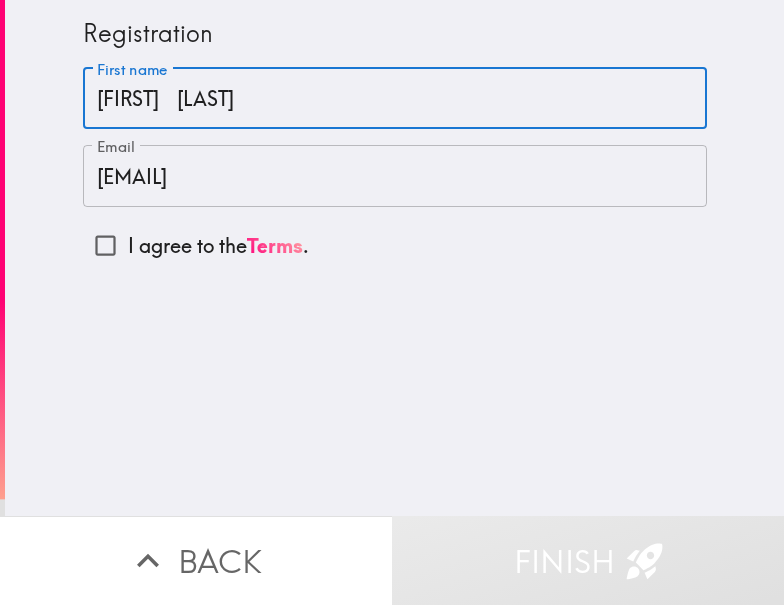 click on "[FIRST]	[LAST]" at bounding box center (395, 99) 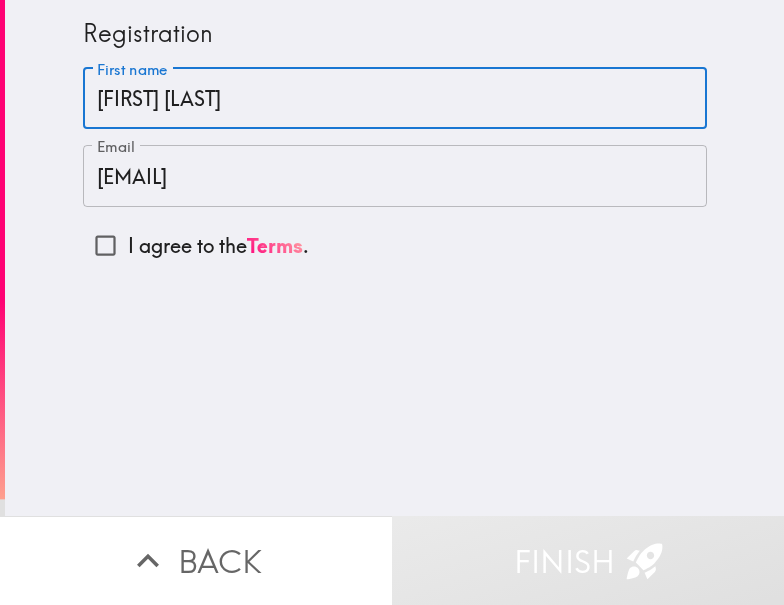 type on "[FIRST] [LAST]" 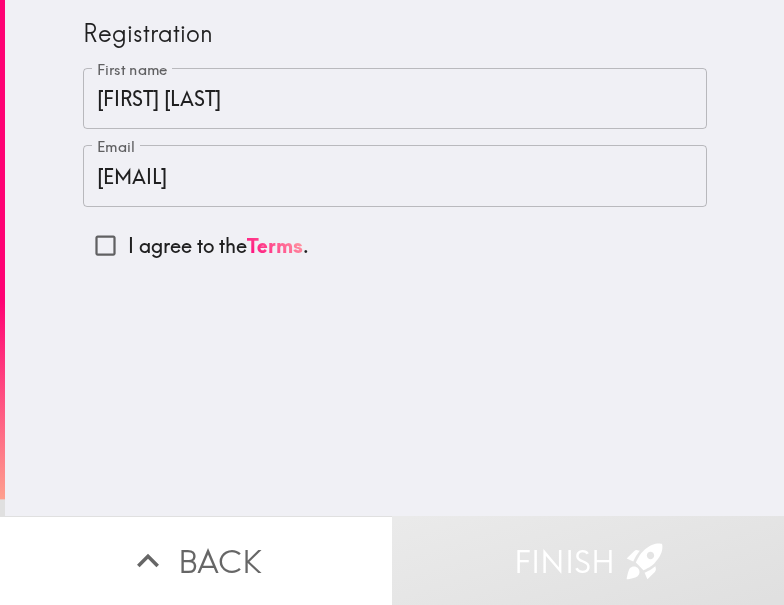 click on "I agree to the  Terms ." at bounding box center (105, 245) 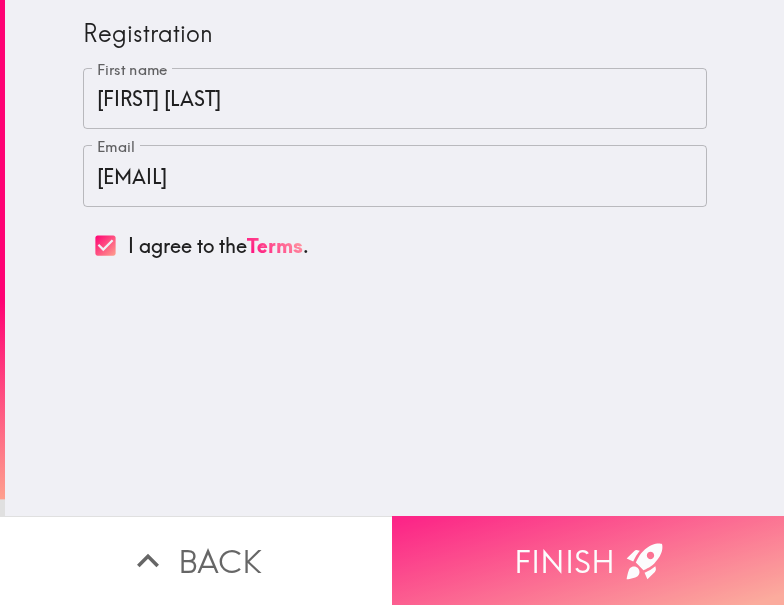 click on "Finish" at bounding box center [588, 560] 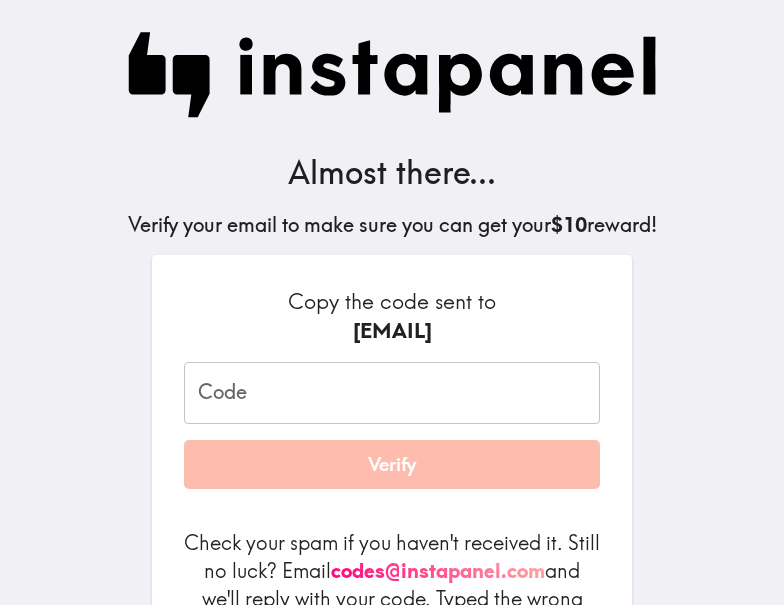 click on "Code" at bounding box center (392, 393) 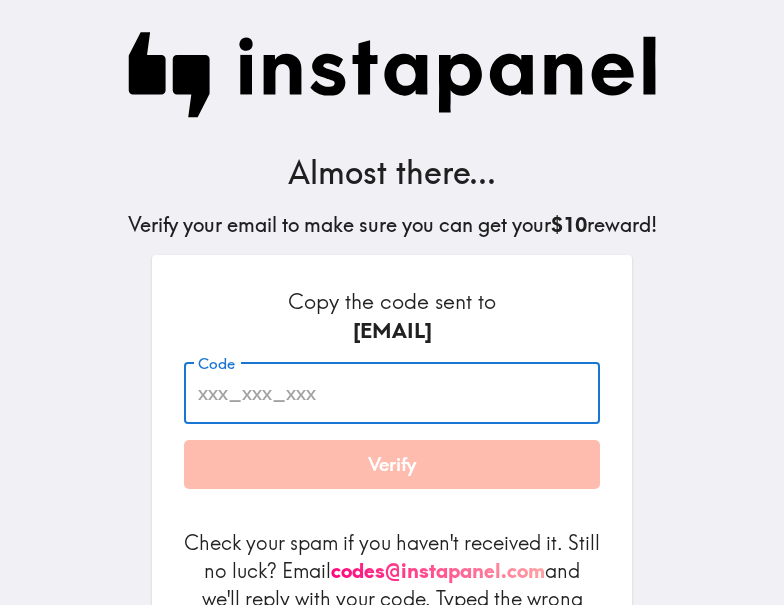 paste on "[USERNAME]" 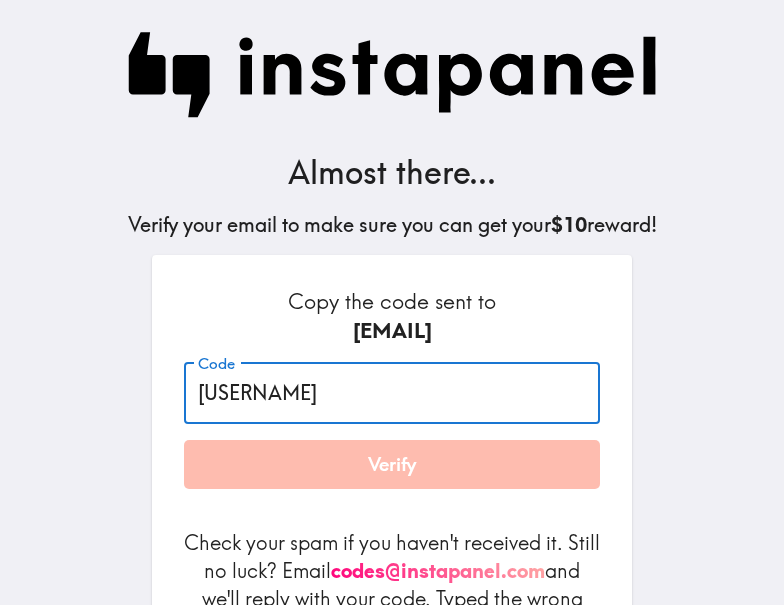 type on "[USERNAME]" 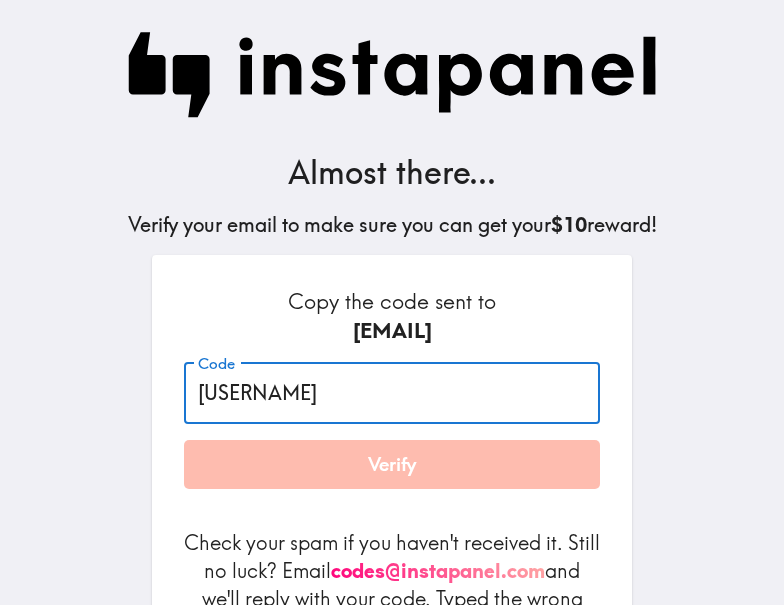 click on "Verify" at bounding box center (392, 465) 